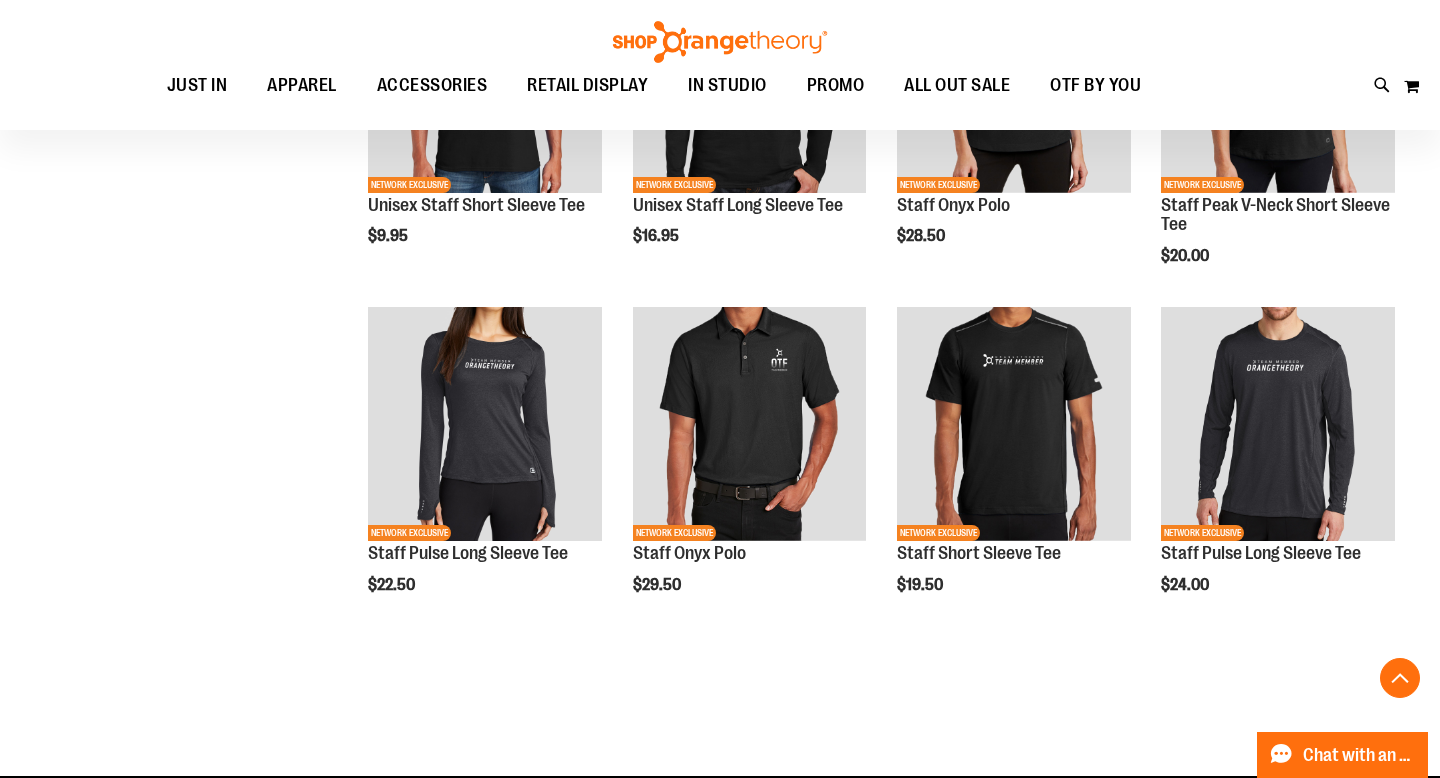 scroll, scrollTop: 0, scrollLeft: 0, axis: both 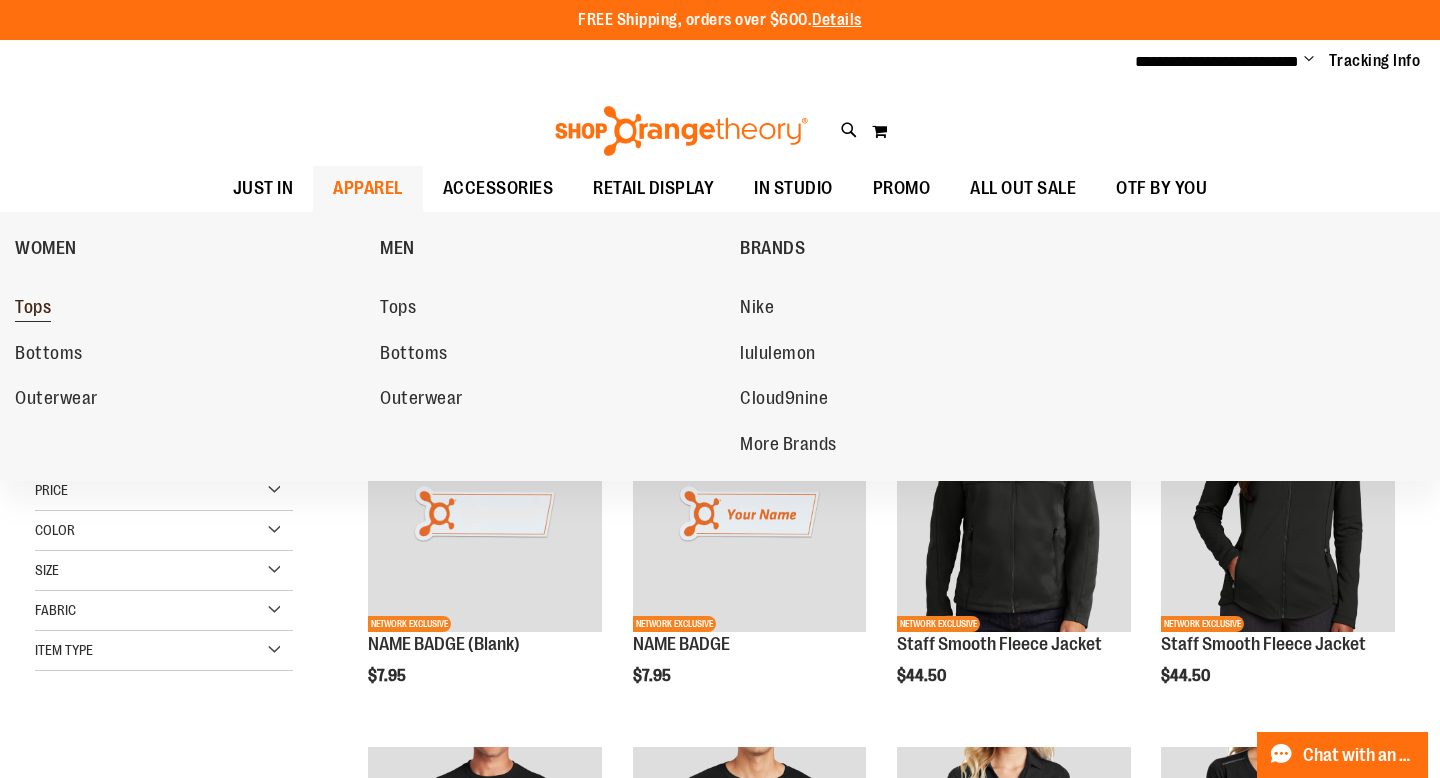 type on "**********" 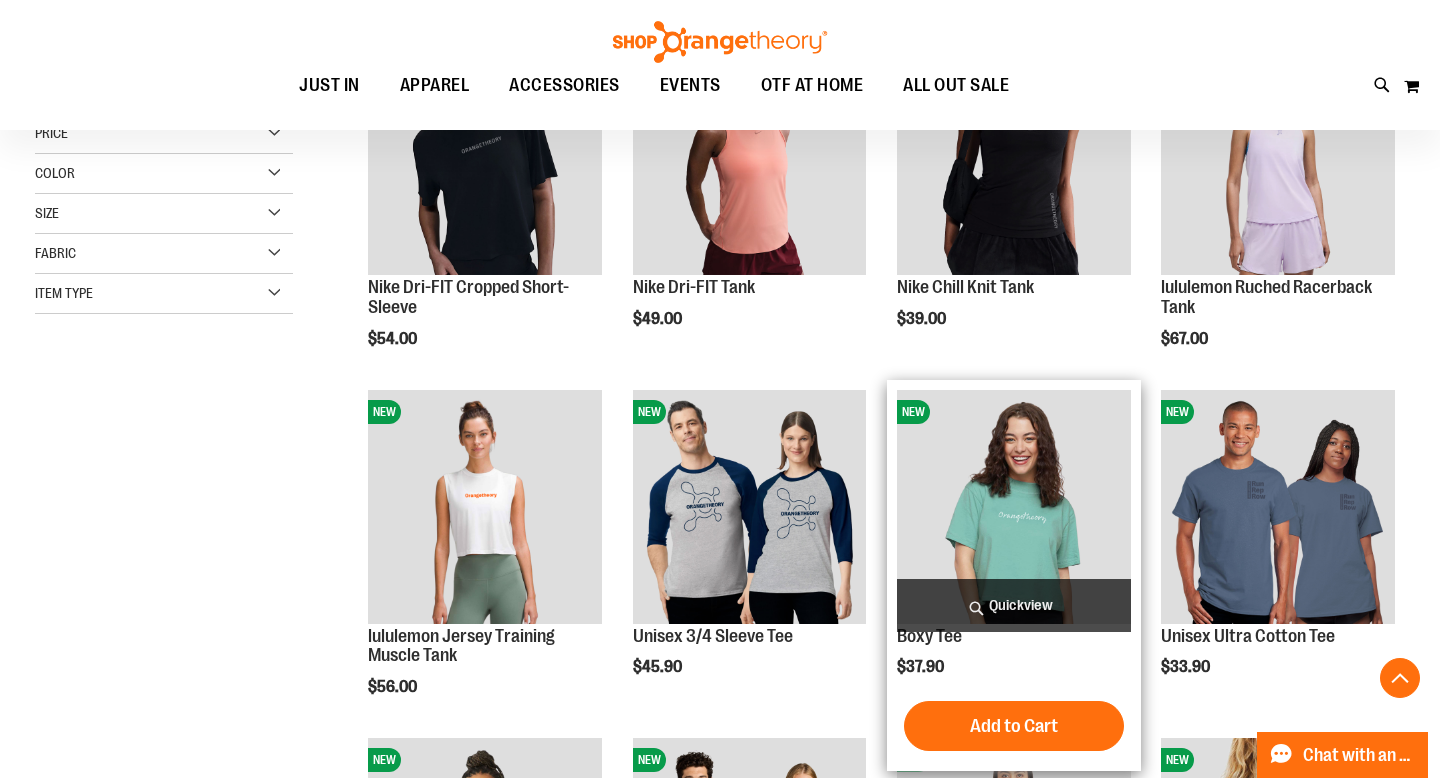 scroll, scrollTop: 369, scrollLeft: 0, axis: vertical 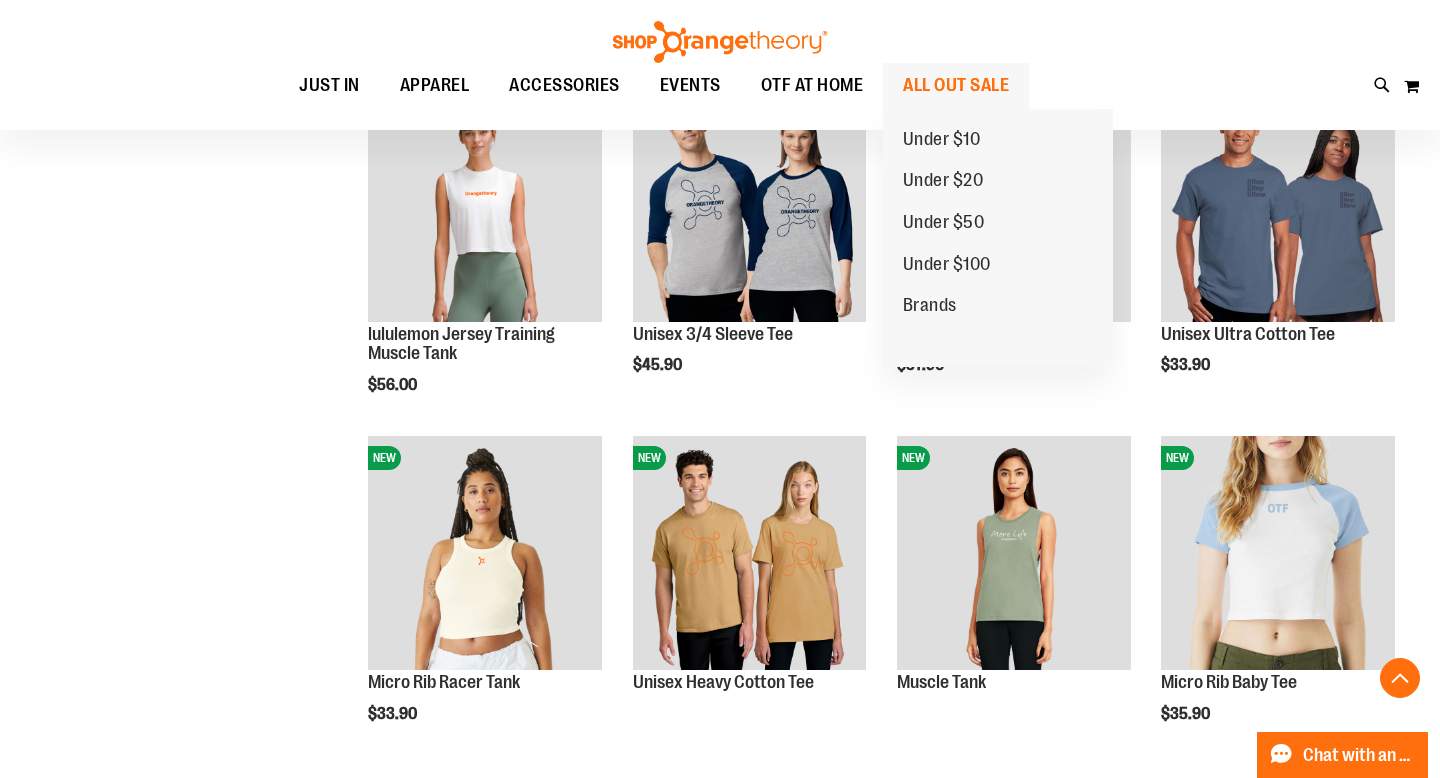 type on "**********" 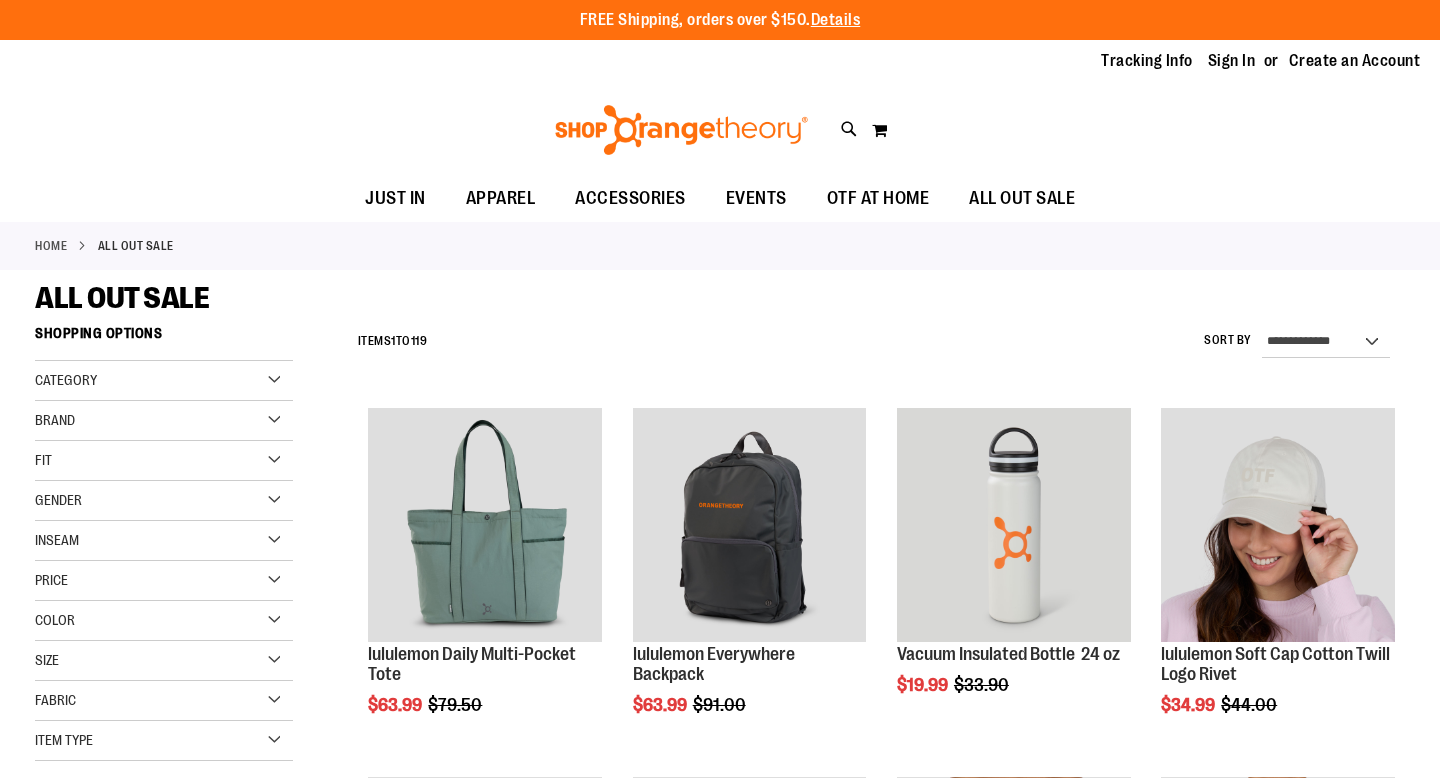 scroll, scrollTop: 0, scrollLeft: 0, axis: both 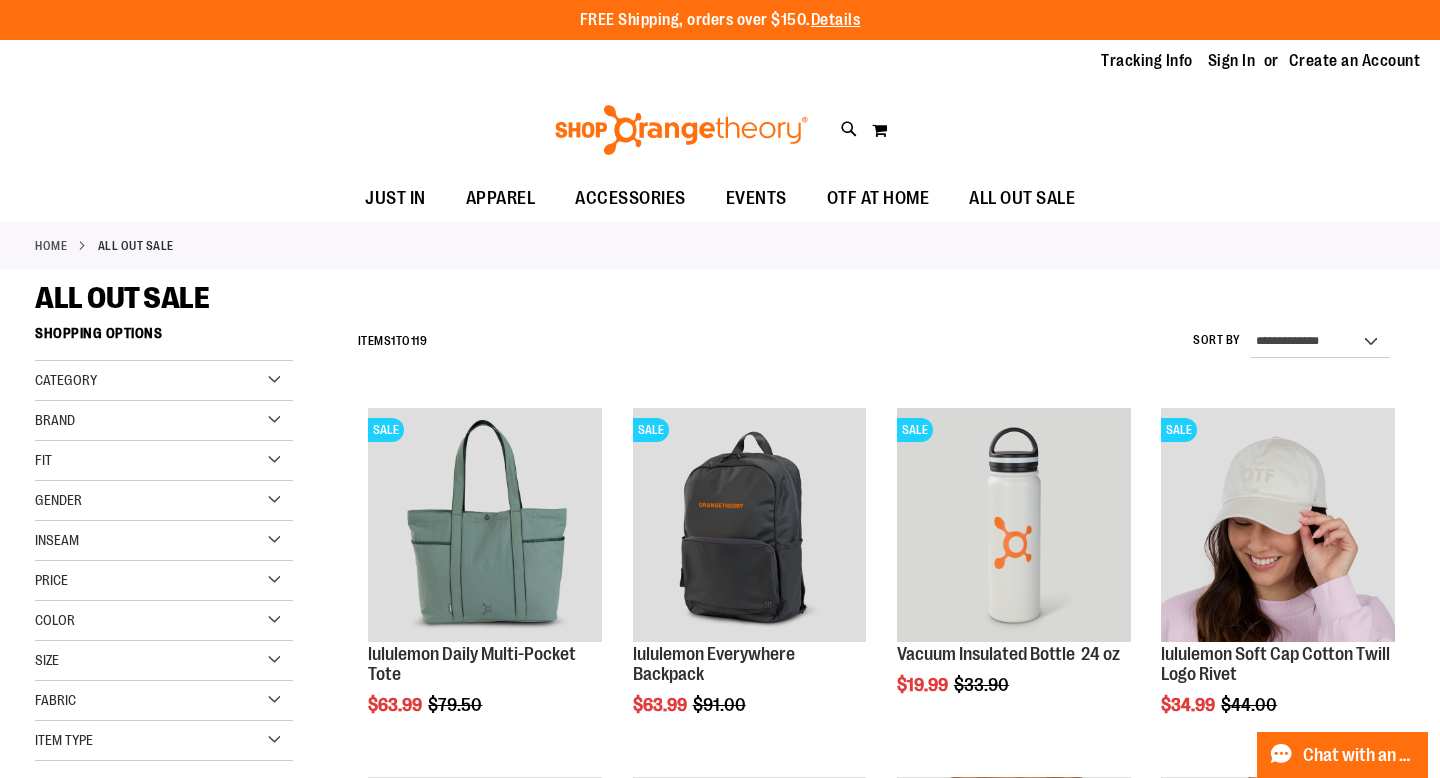 type on "**********" 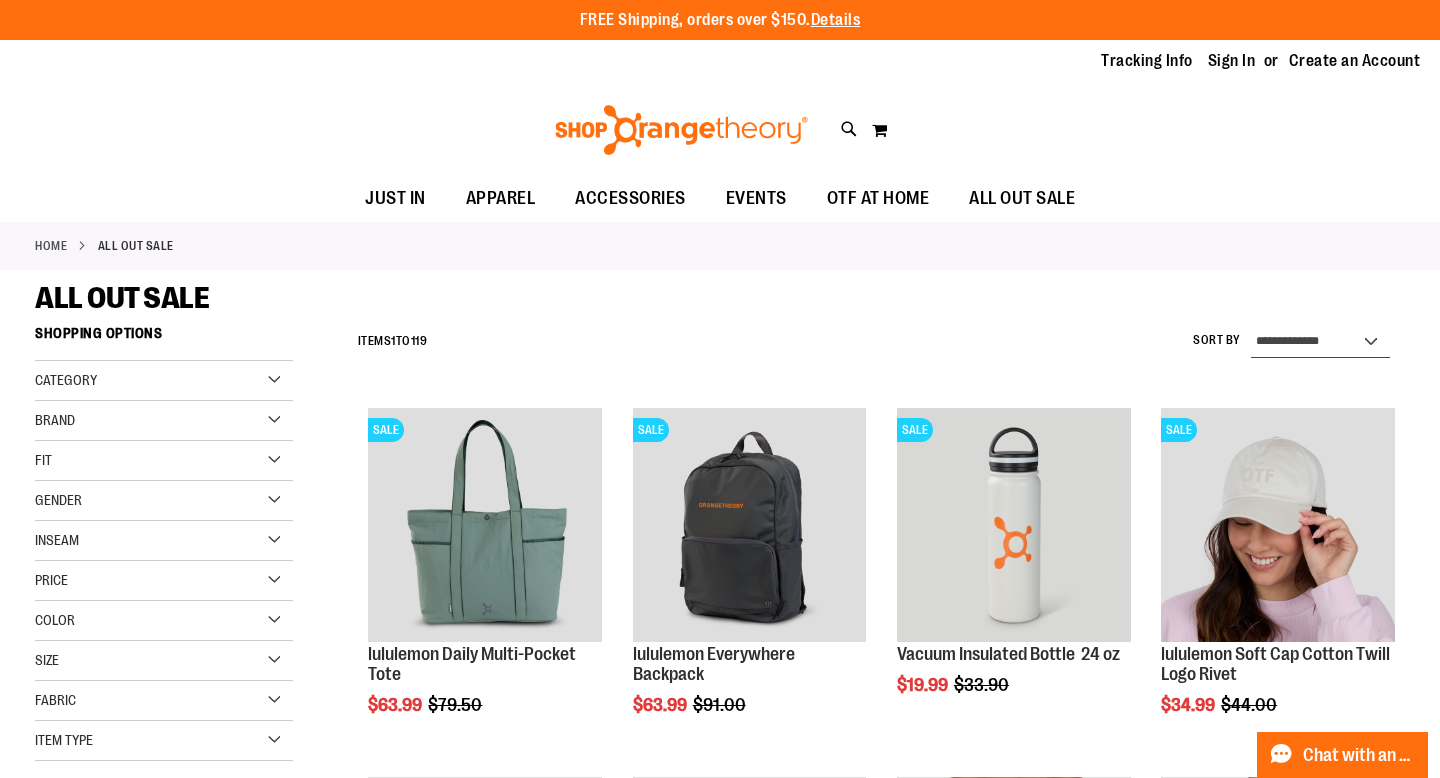 click on "**********" at bounding box center (1320, 342) 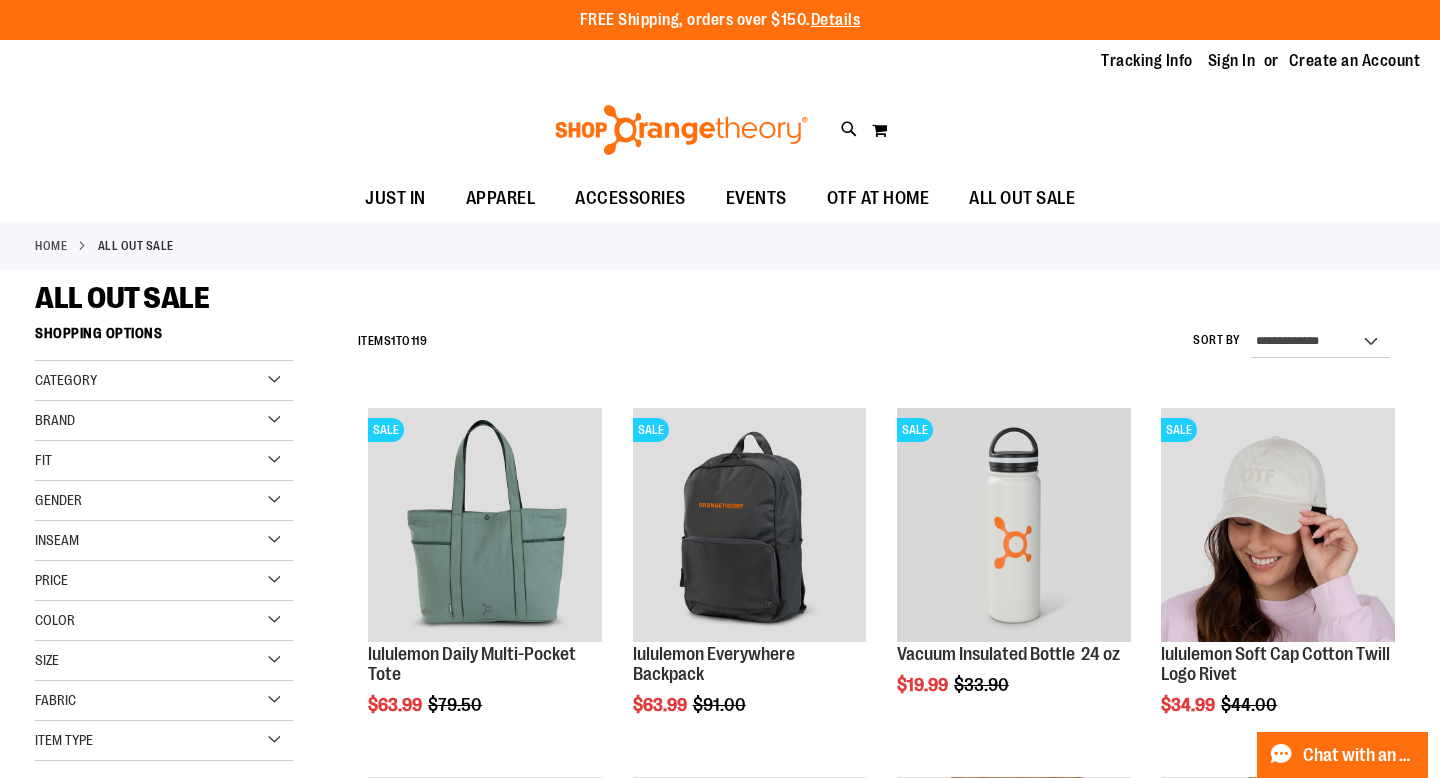 click on "Brand" at bounding box center (164, 421) 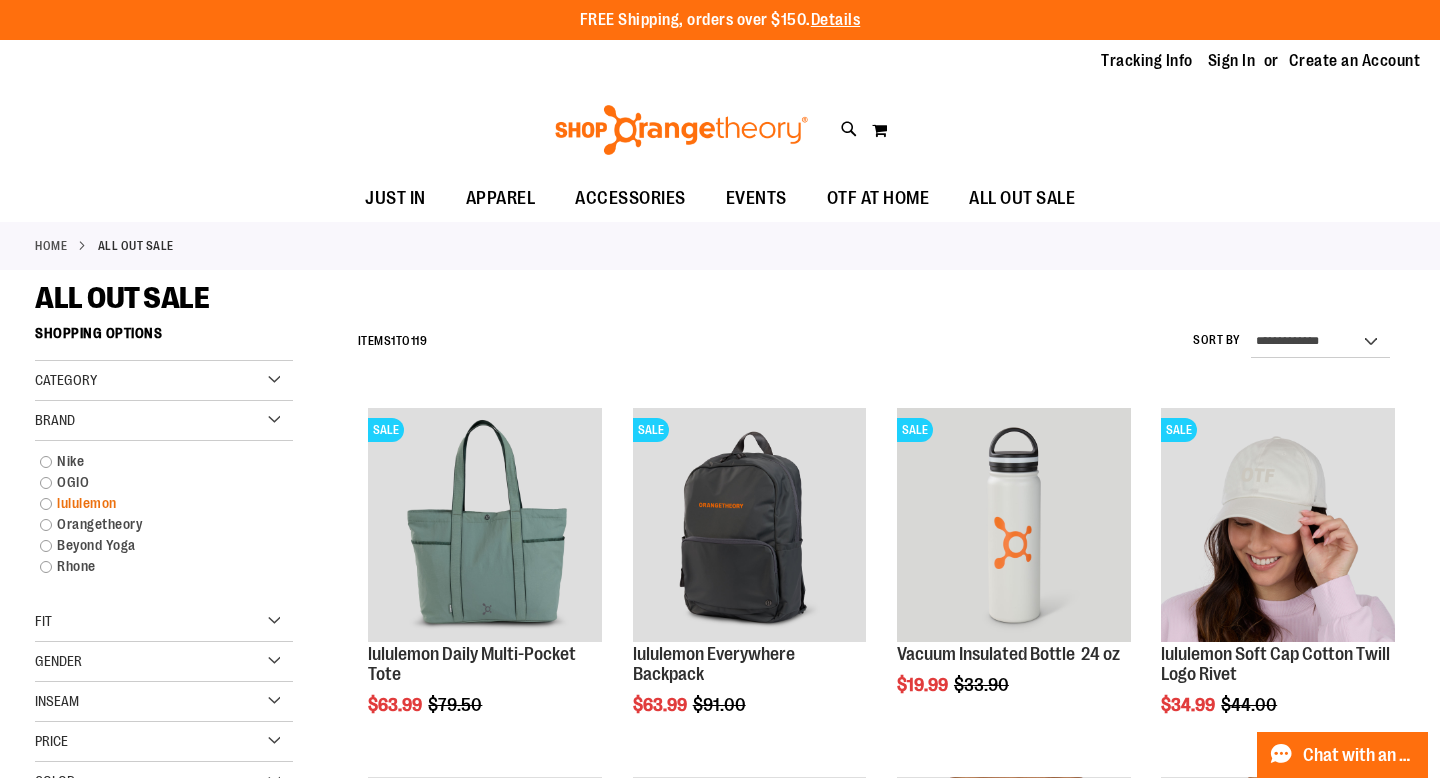 click on "lululemon" at bounding box center (154, 503) 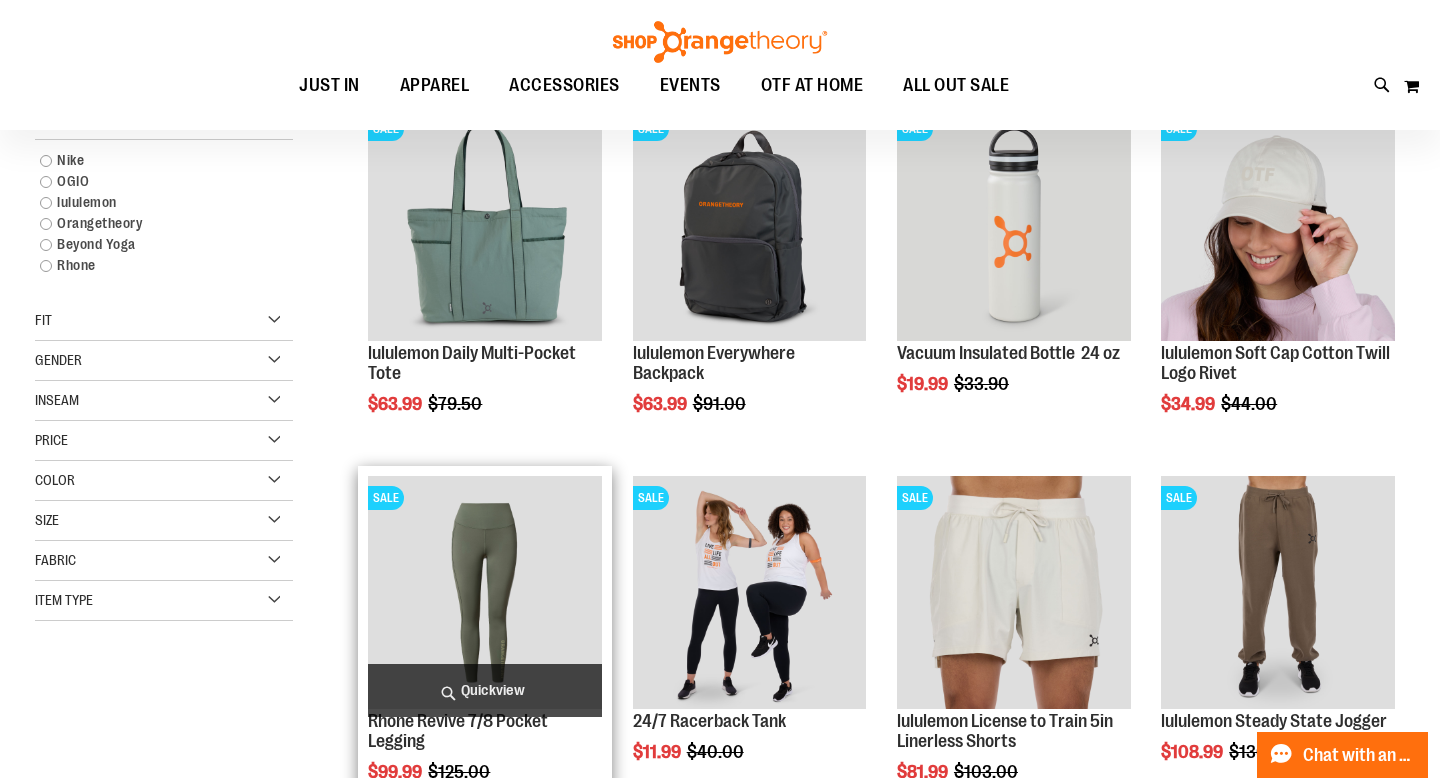 scroll, scrollTop: 316, scrollLeft: 0, axis: vertical 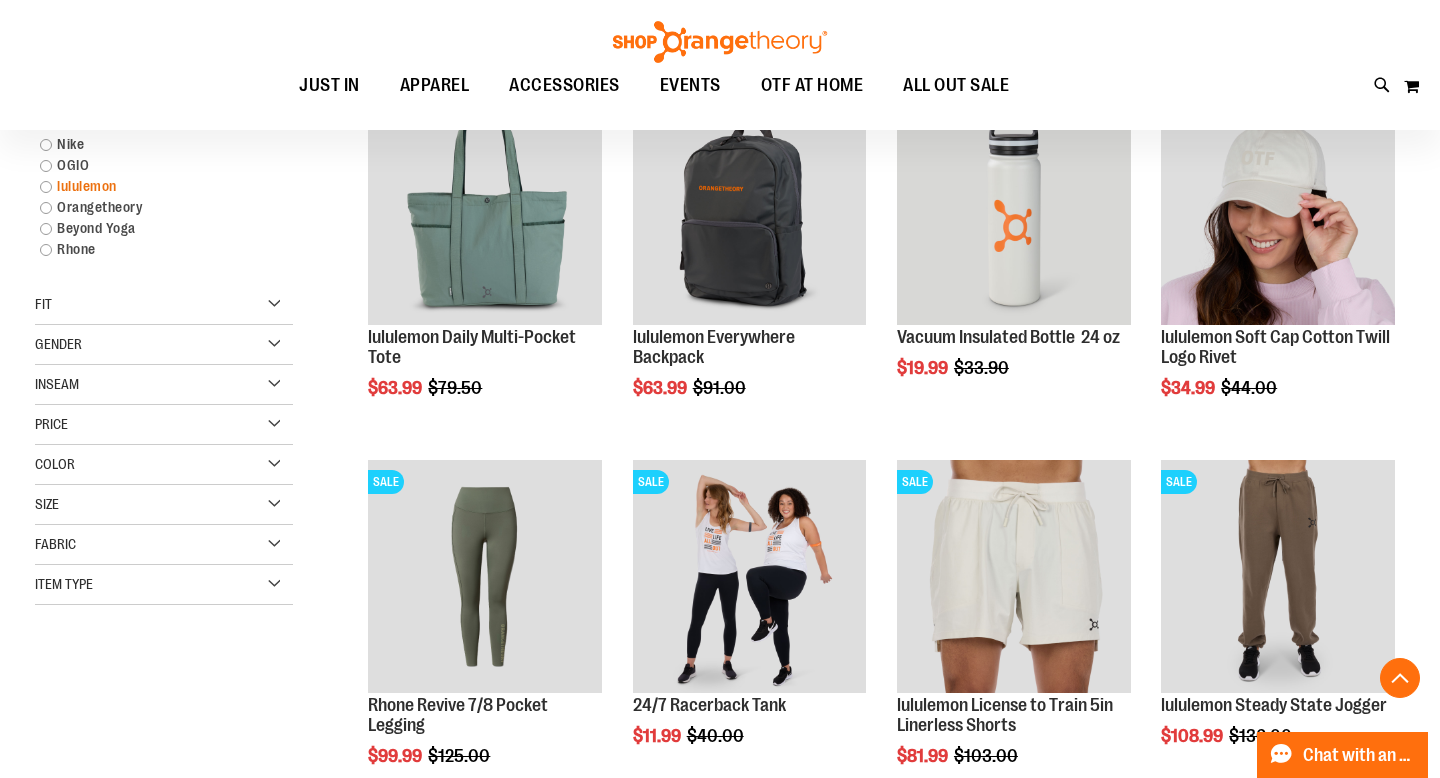 click on "lululemon" at bounding box center [154, 186] 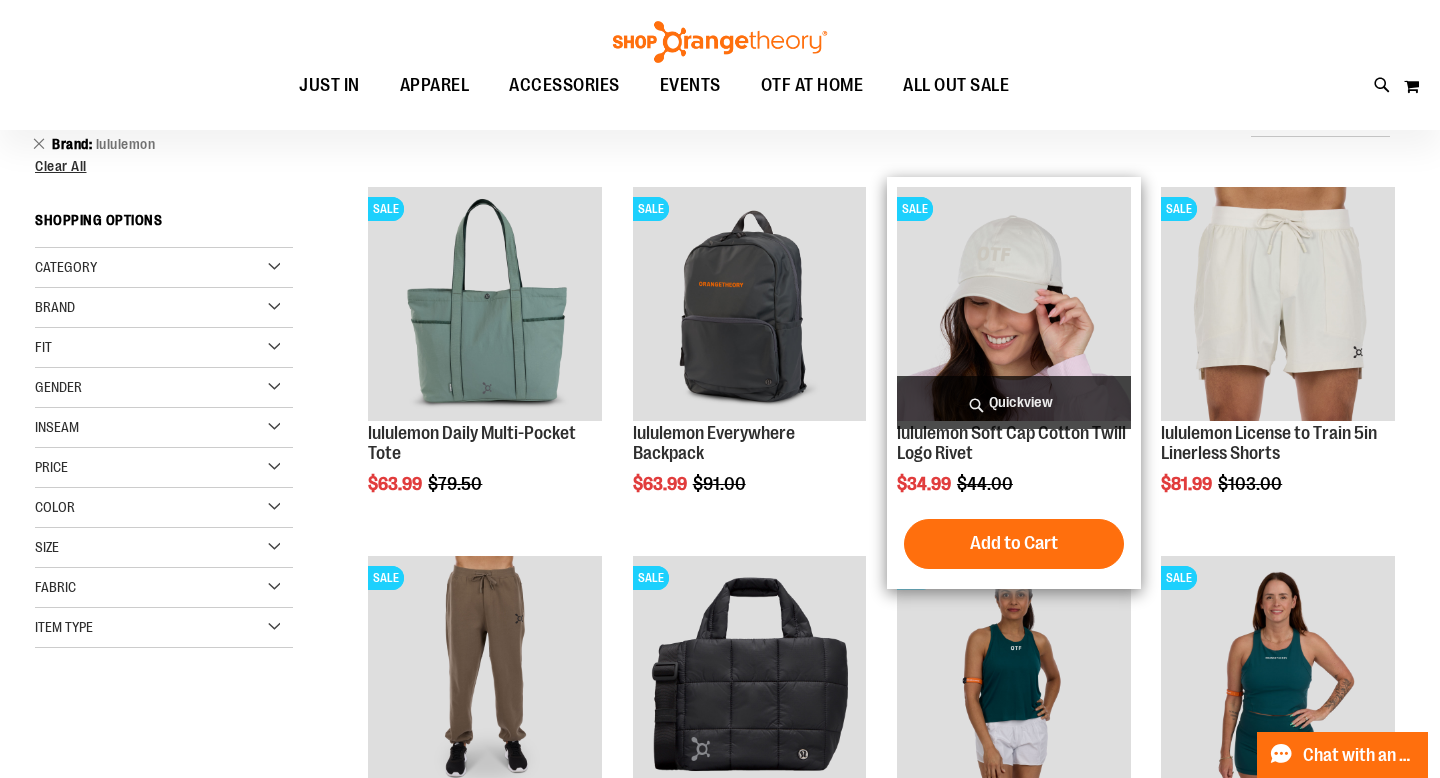 scroll, scrollTop: 221, scrollLeft: 0, axis: vertical 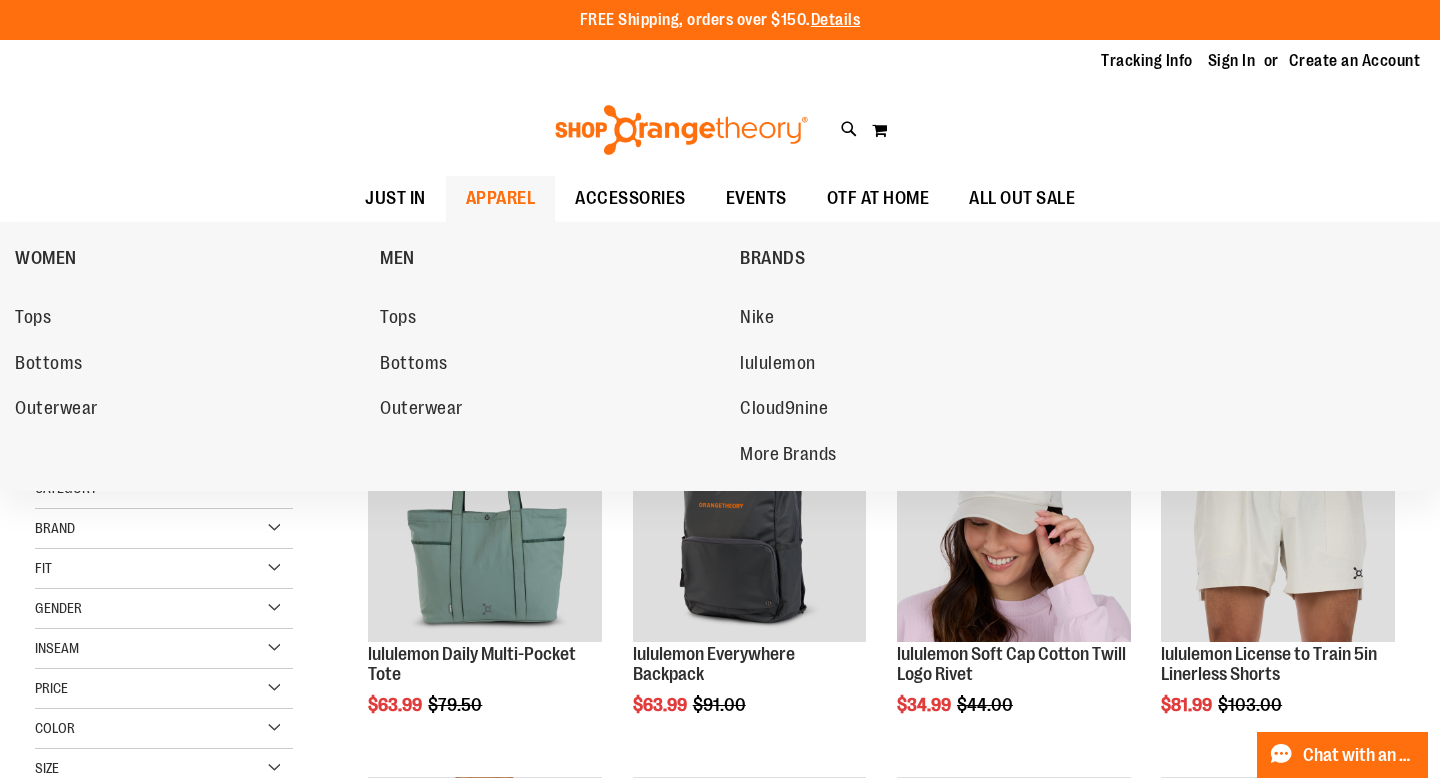 click on "APPAREL" at bounding box center (501, 198) 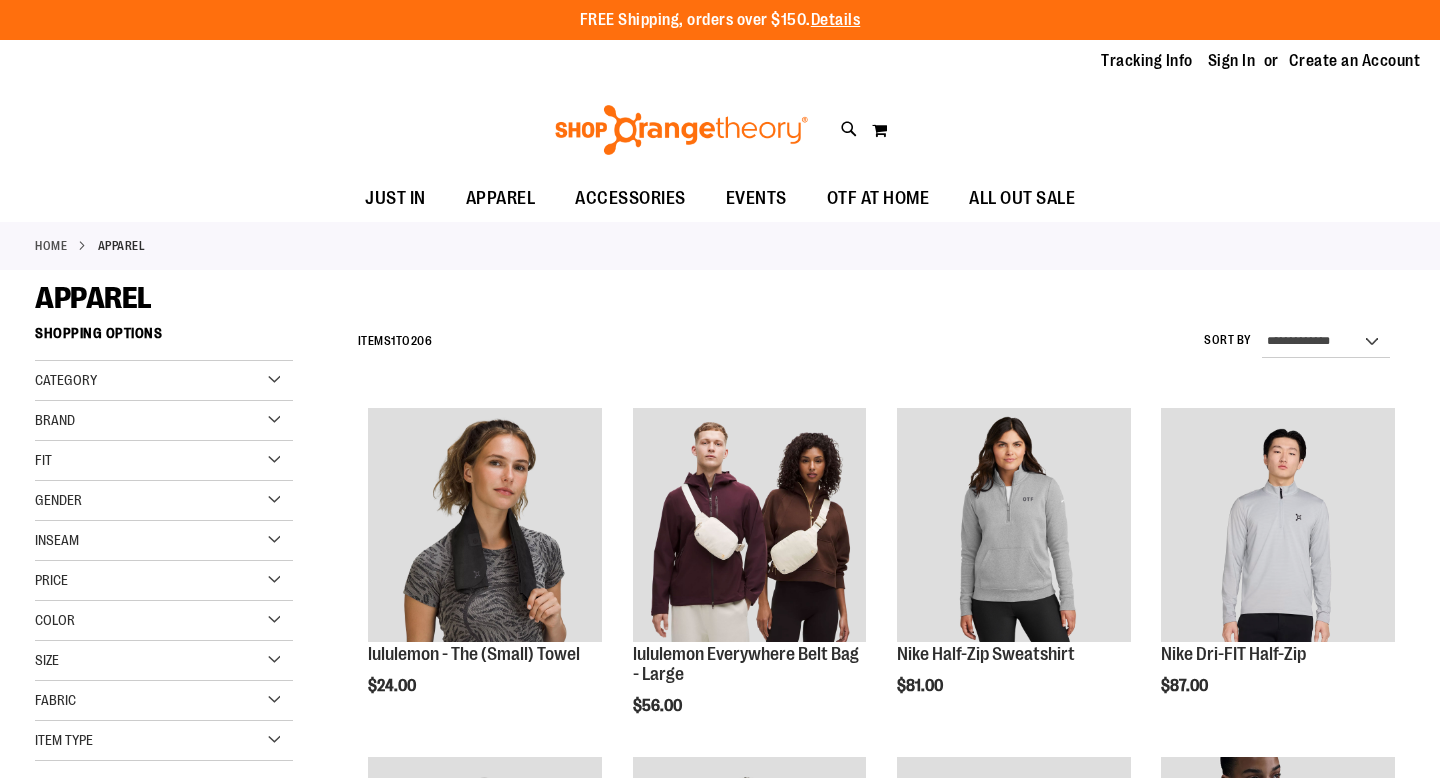 scroll, scrollTop: 0, scrollLeft: 0, axis: both 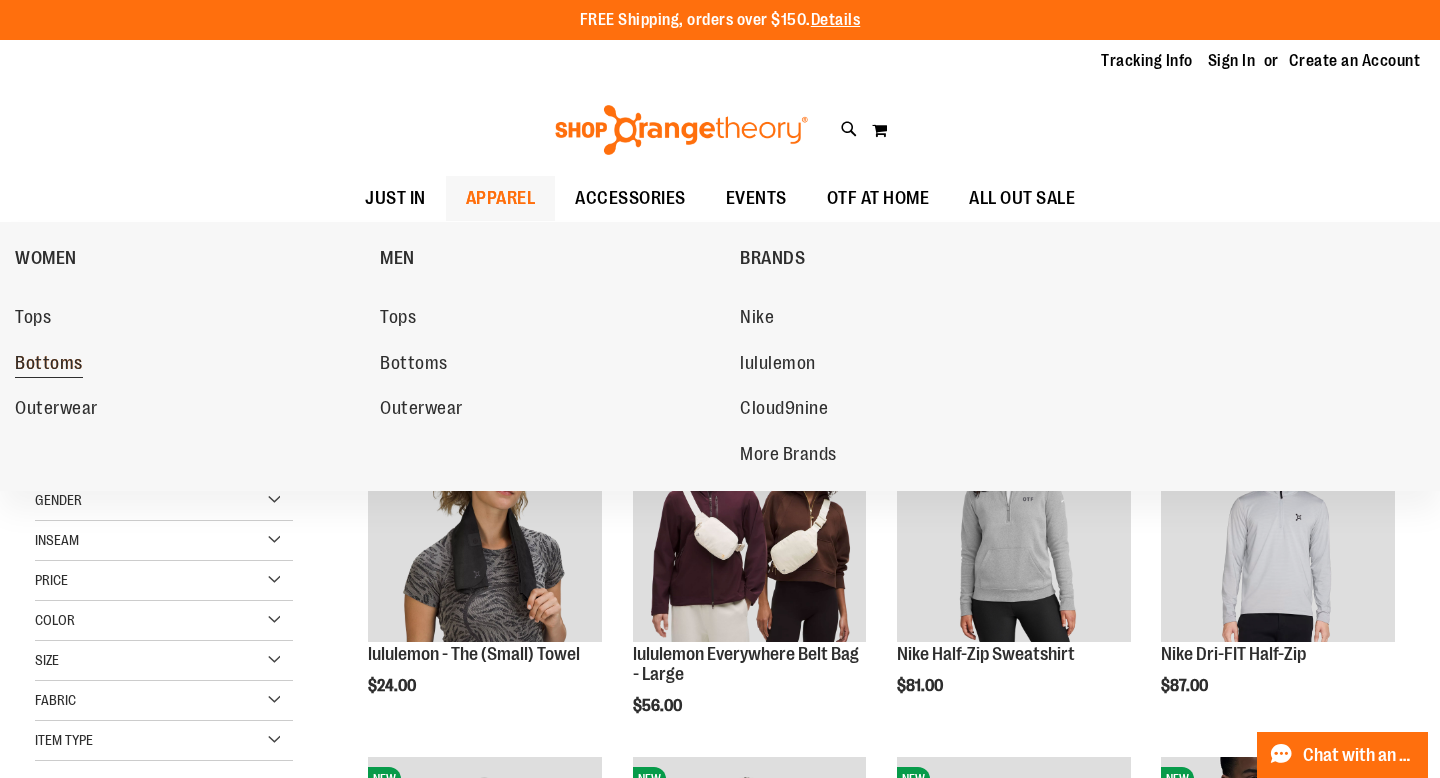 type on "**********" 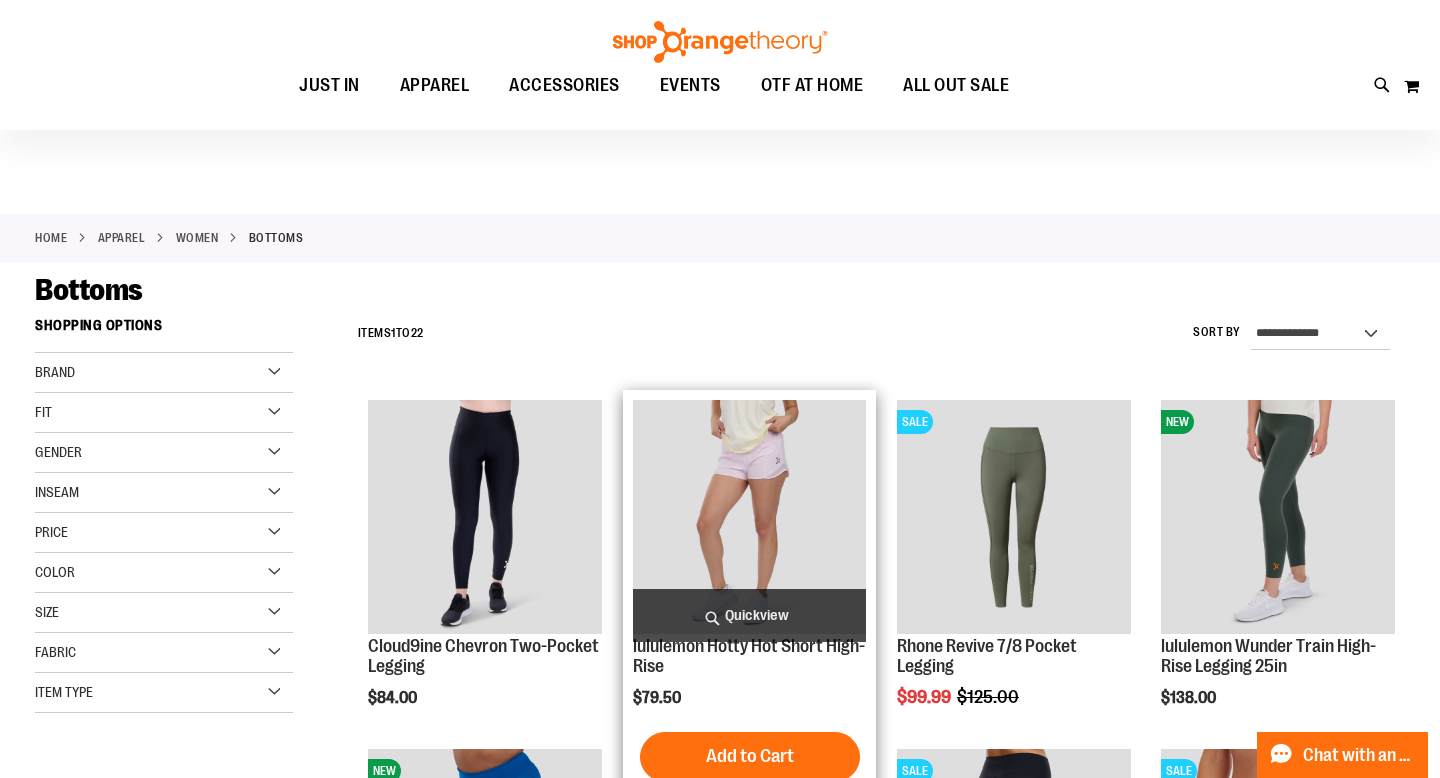 scroll, scrollTop: 8, scrollLeft: 0, axis: vertical 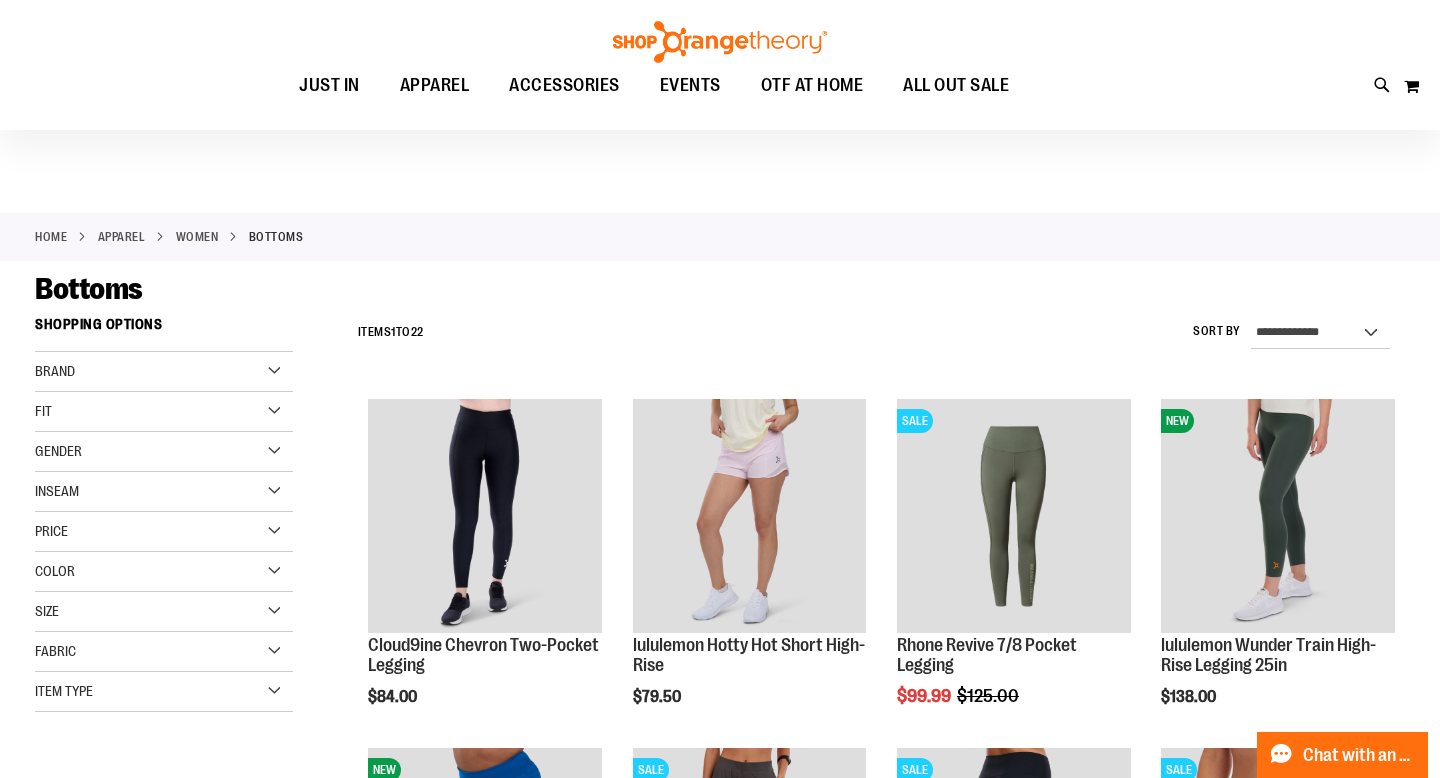 type on "**********" 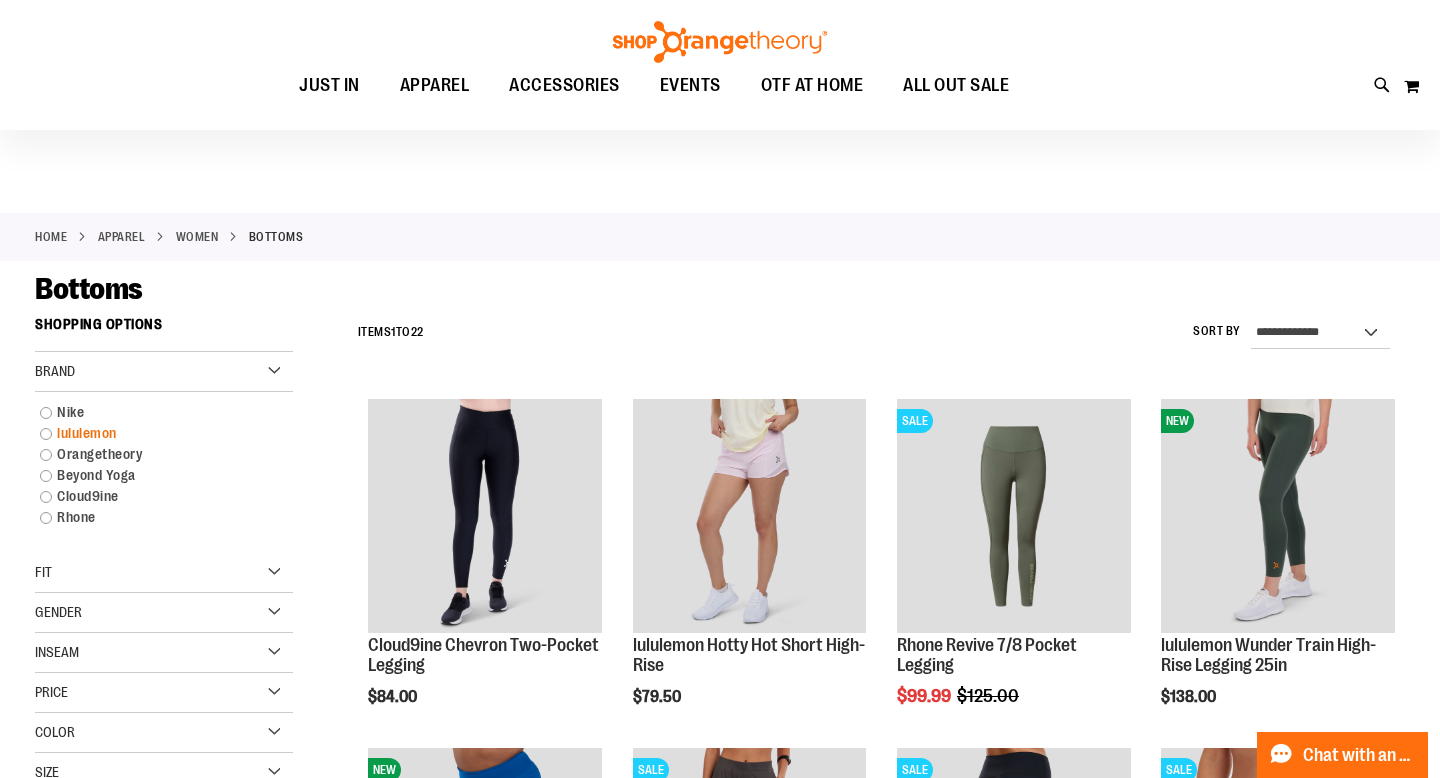 click on "lululemon" at bounding box center [154, 433] 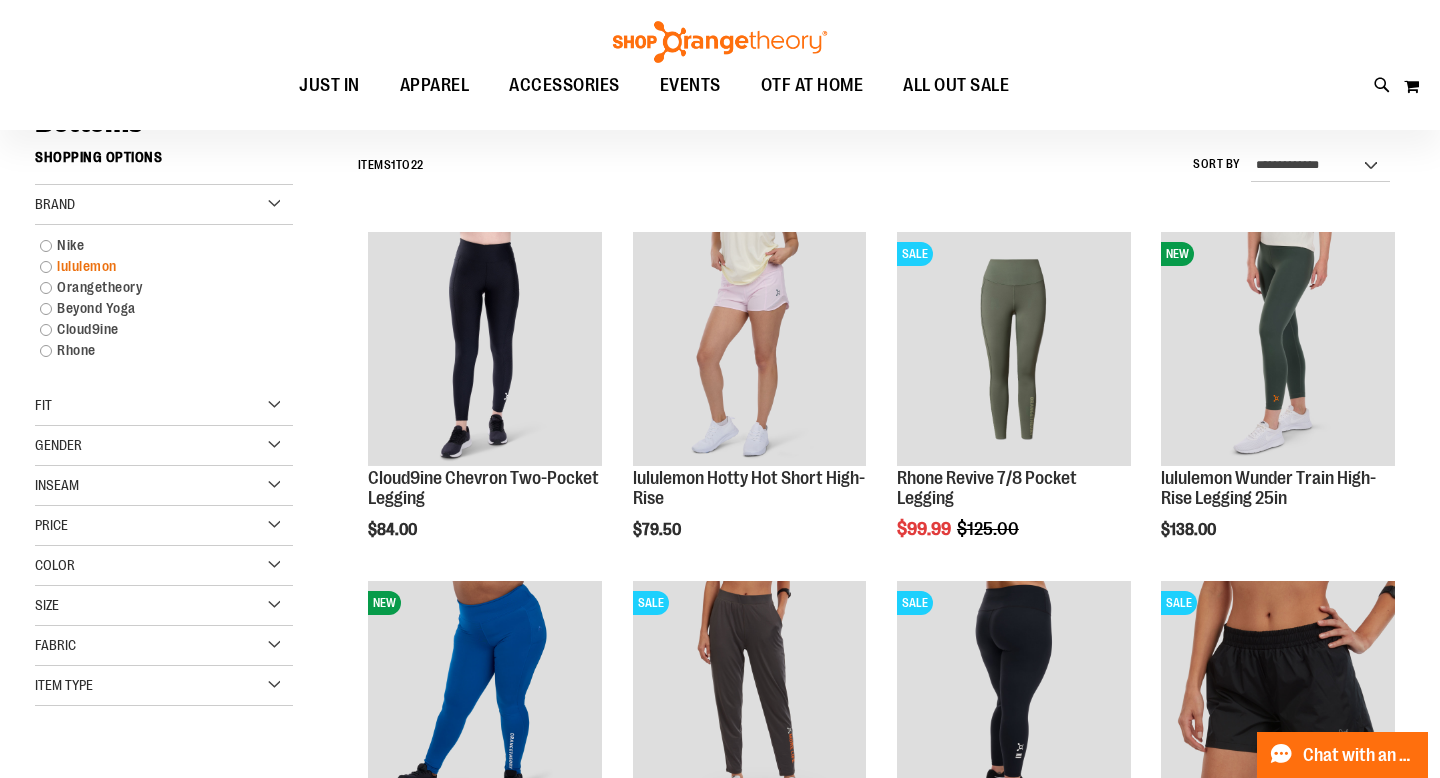 scroll, scrollTop: 186, scrollLeft: 0, axis: vertical 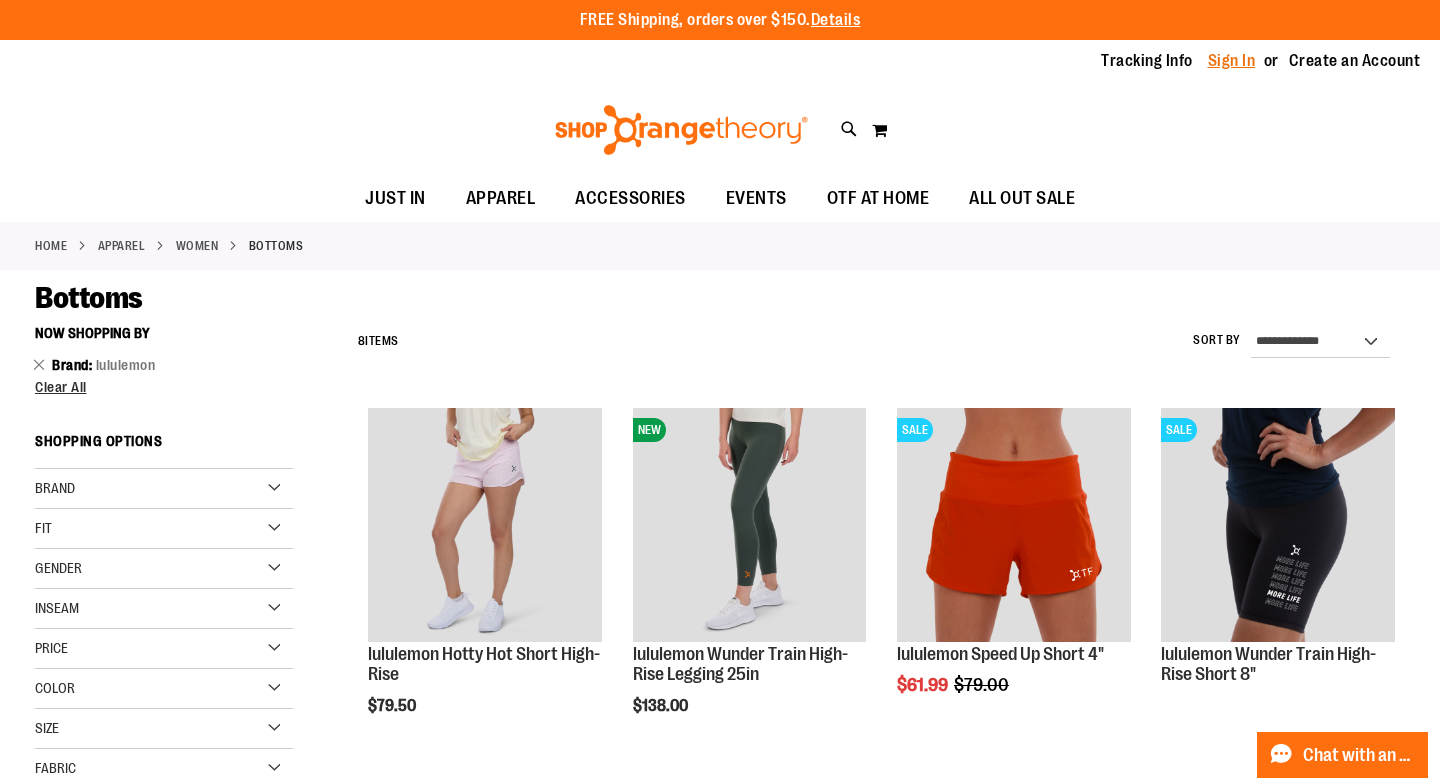 click on "Sign In" at bounding box center [1232, 61] 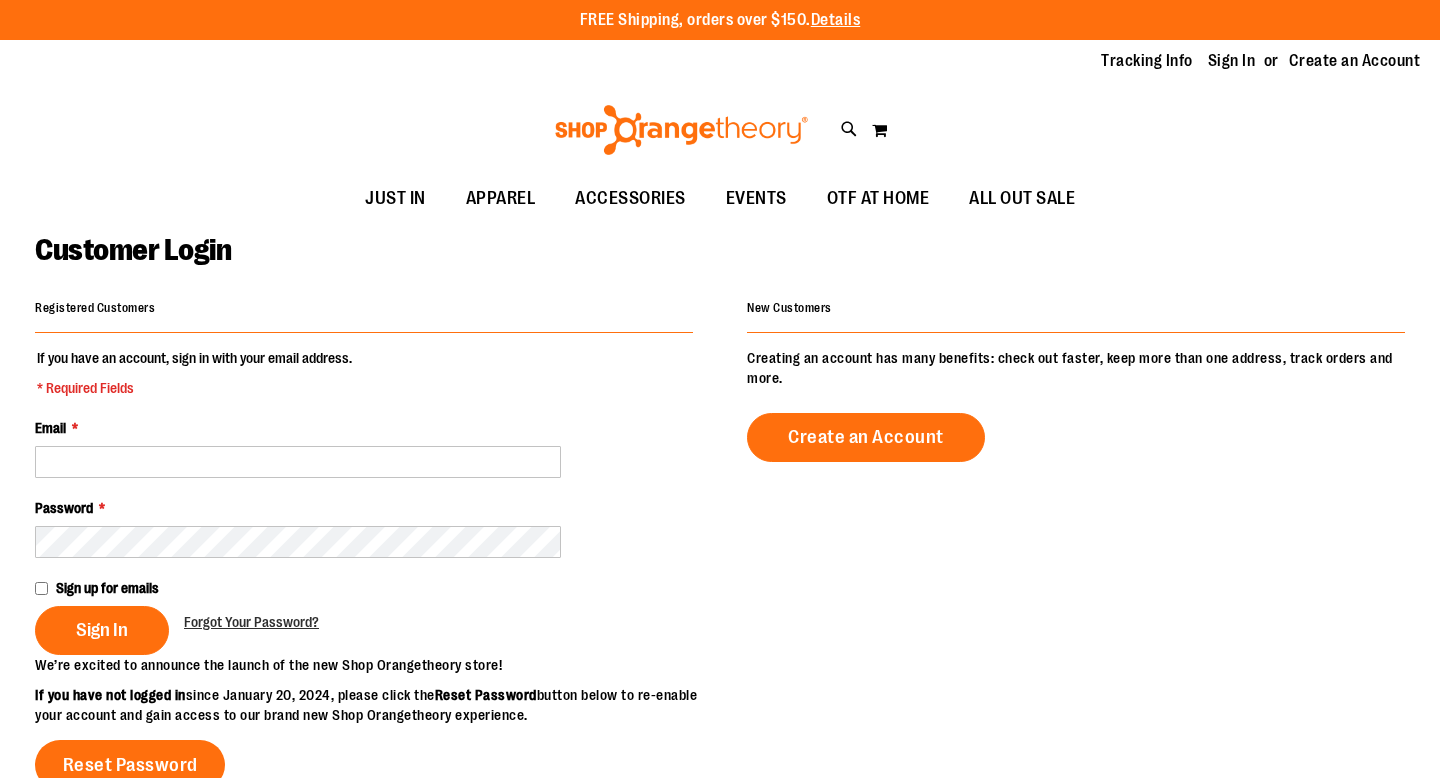 scroll, scrollTop: 0, scrollLeft: 0, axis: both 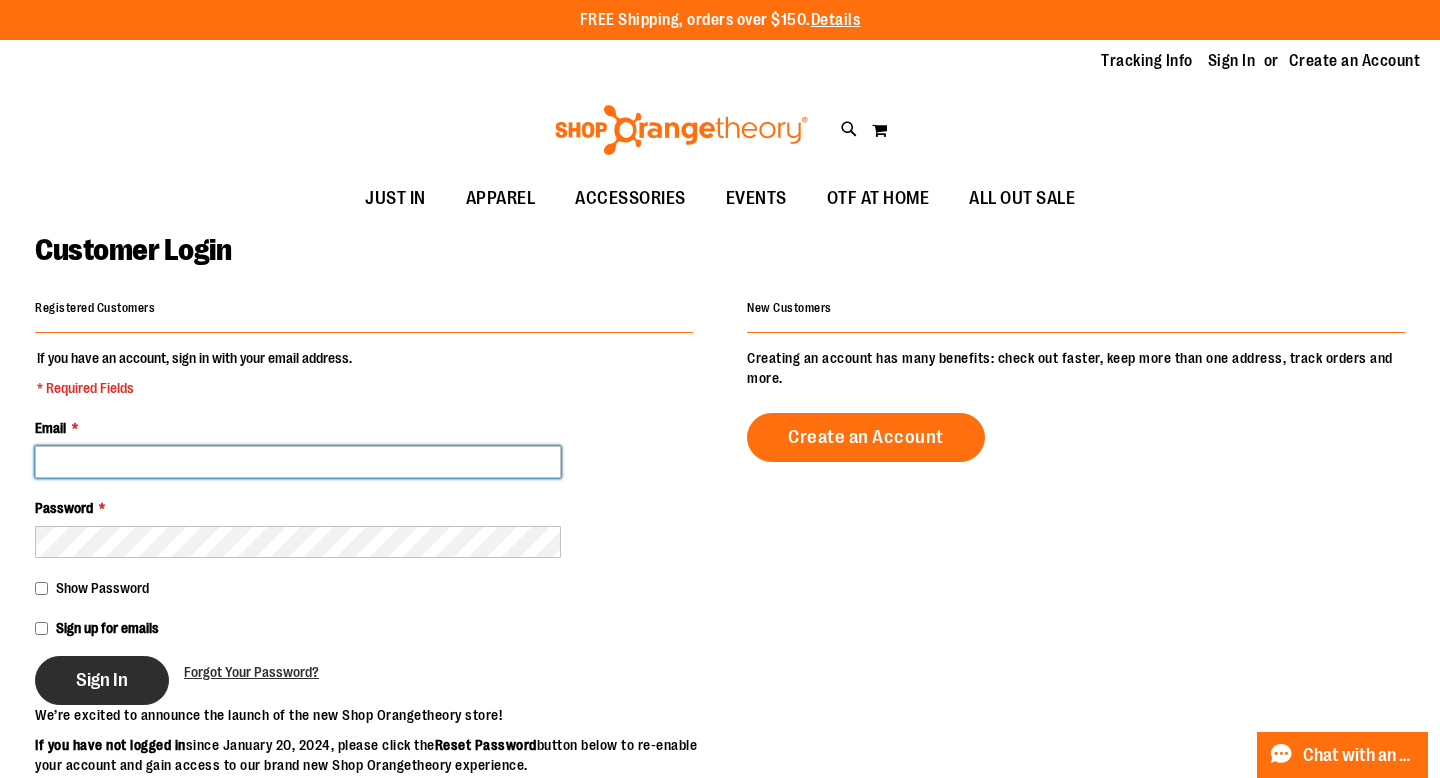 type on "**********" 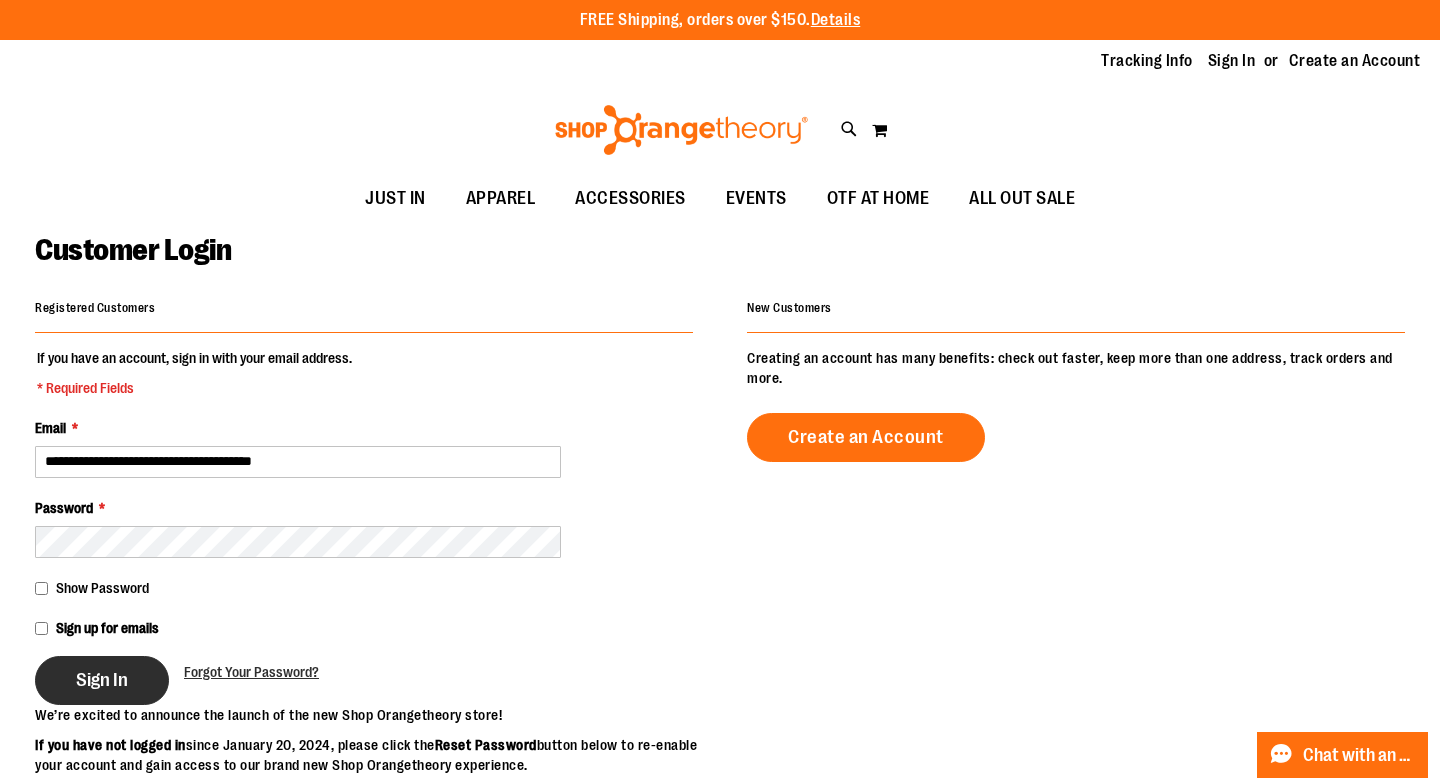 type on "**********" 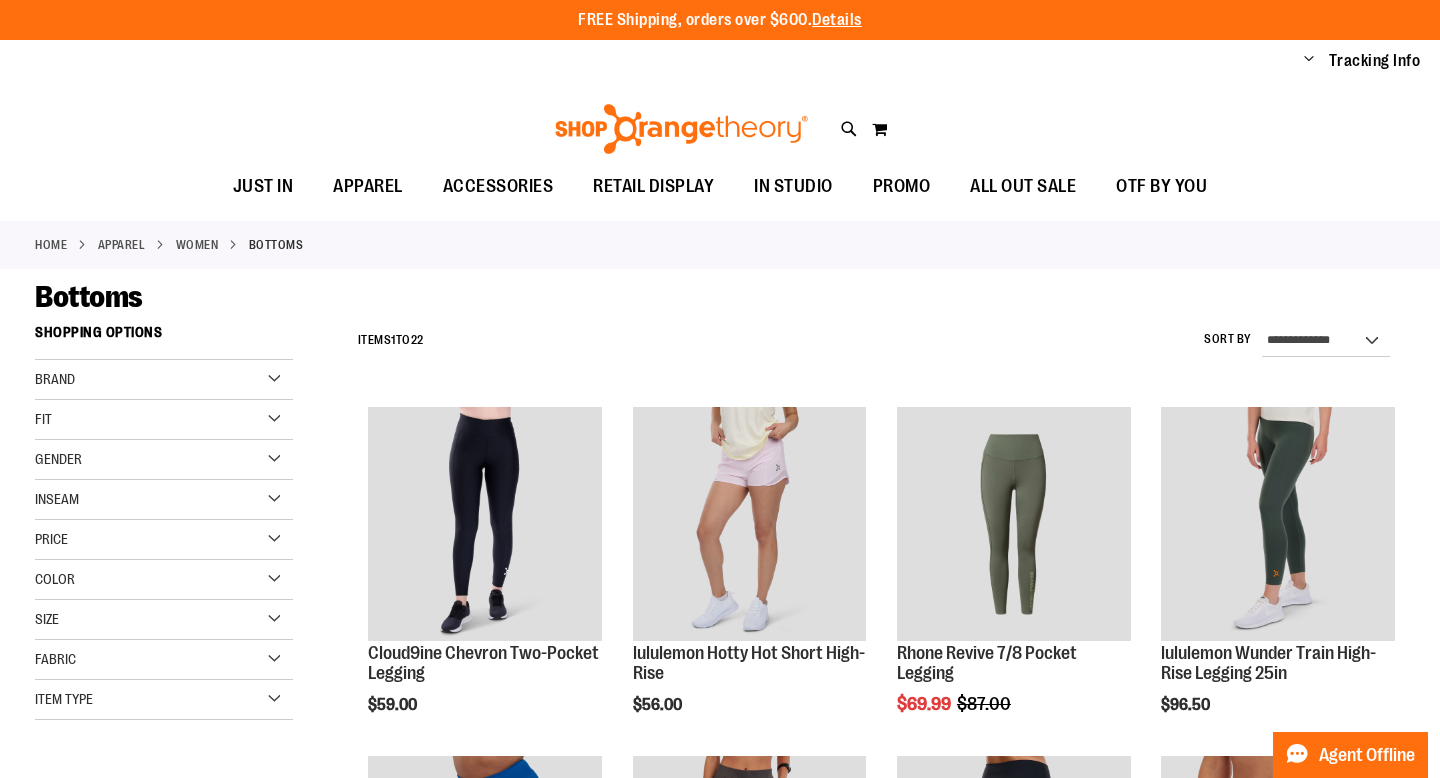 scroll, scrollTop: 0, scrollLeft: 0, axis: both 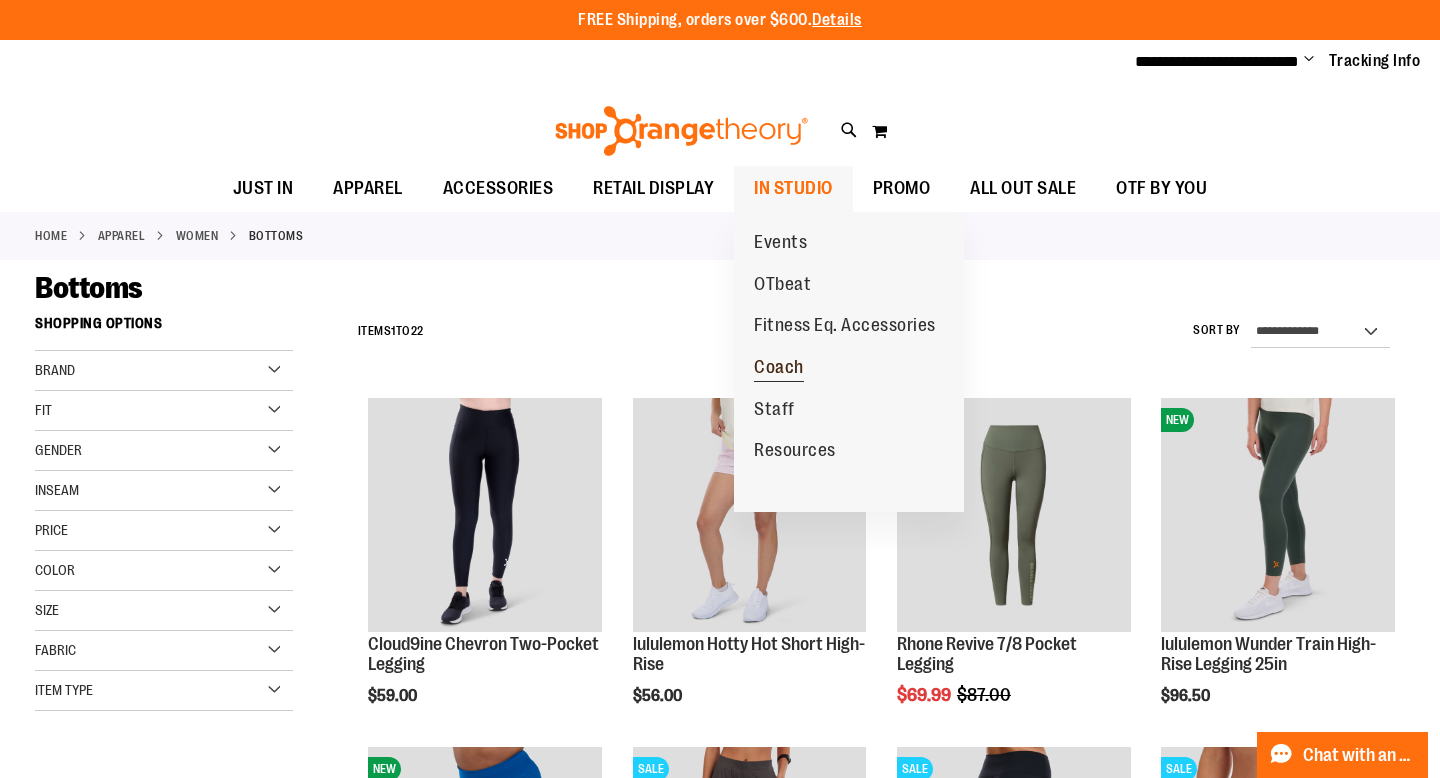 type on "**********" 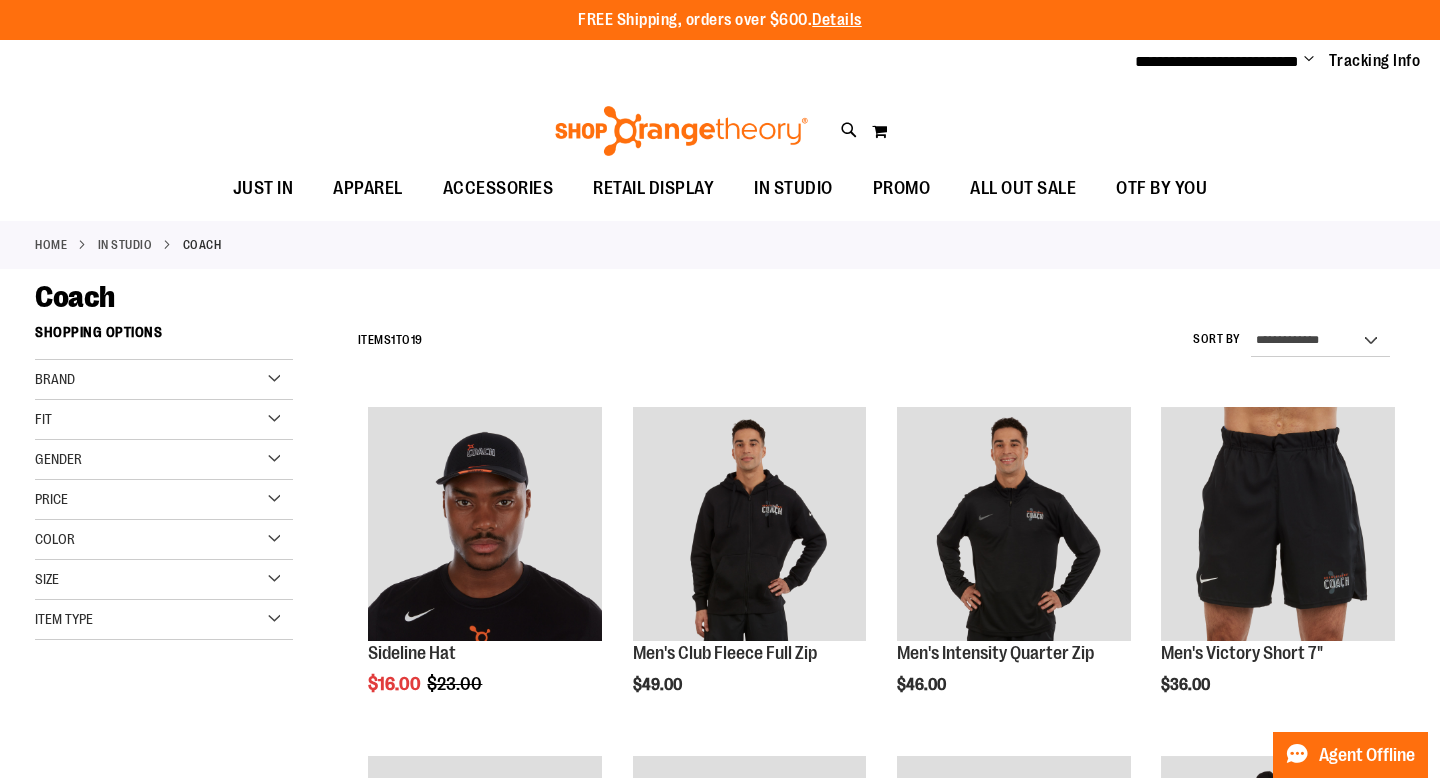 scroll, scrollTop: 0, scrollLeft: 0, axis: both 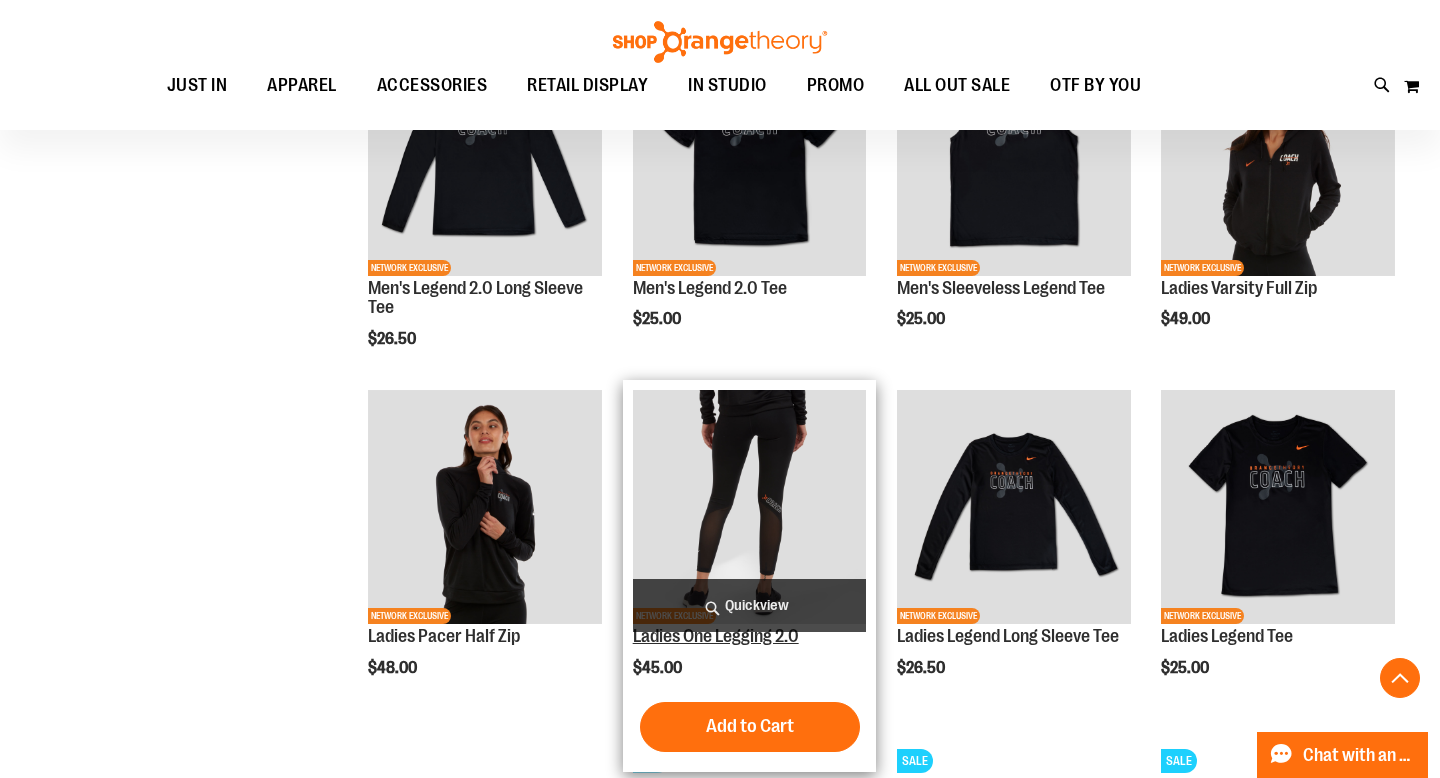 type on "**********" 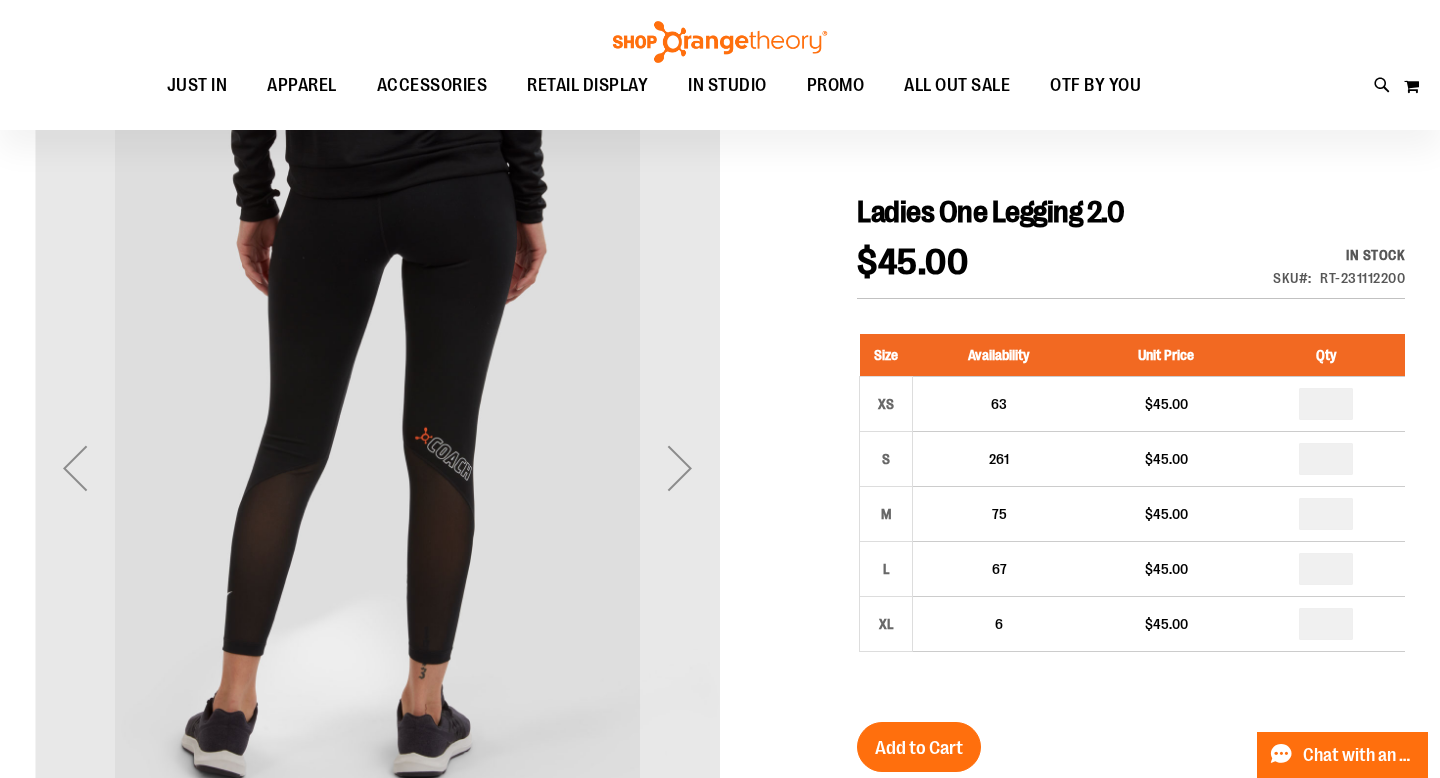 scroll, scrollTop: 162, scrollLeft: 0, axis: vertical 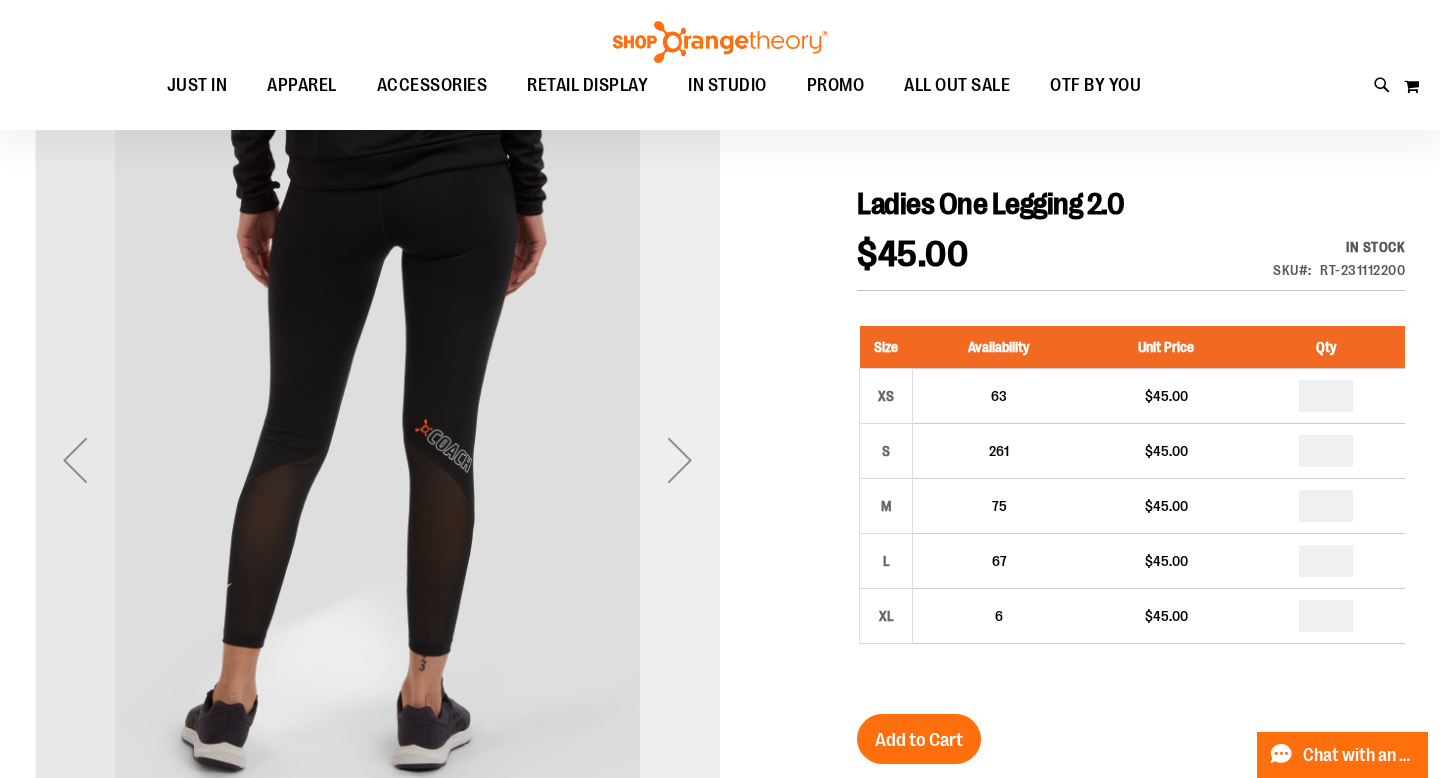 type on "**********" 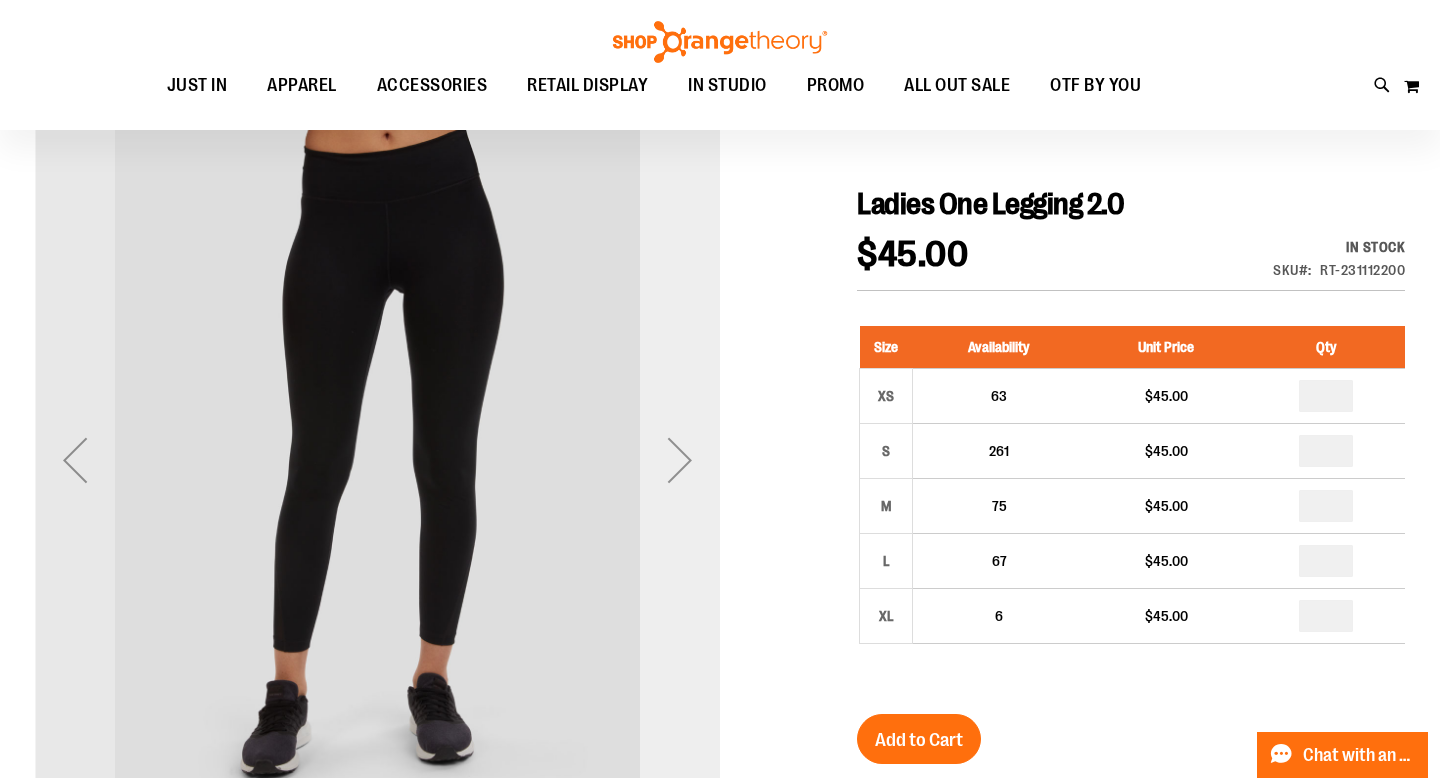 click at bounding box center [680, 460] 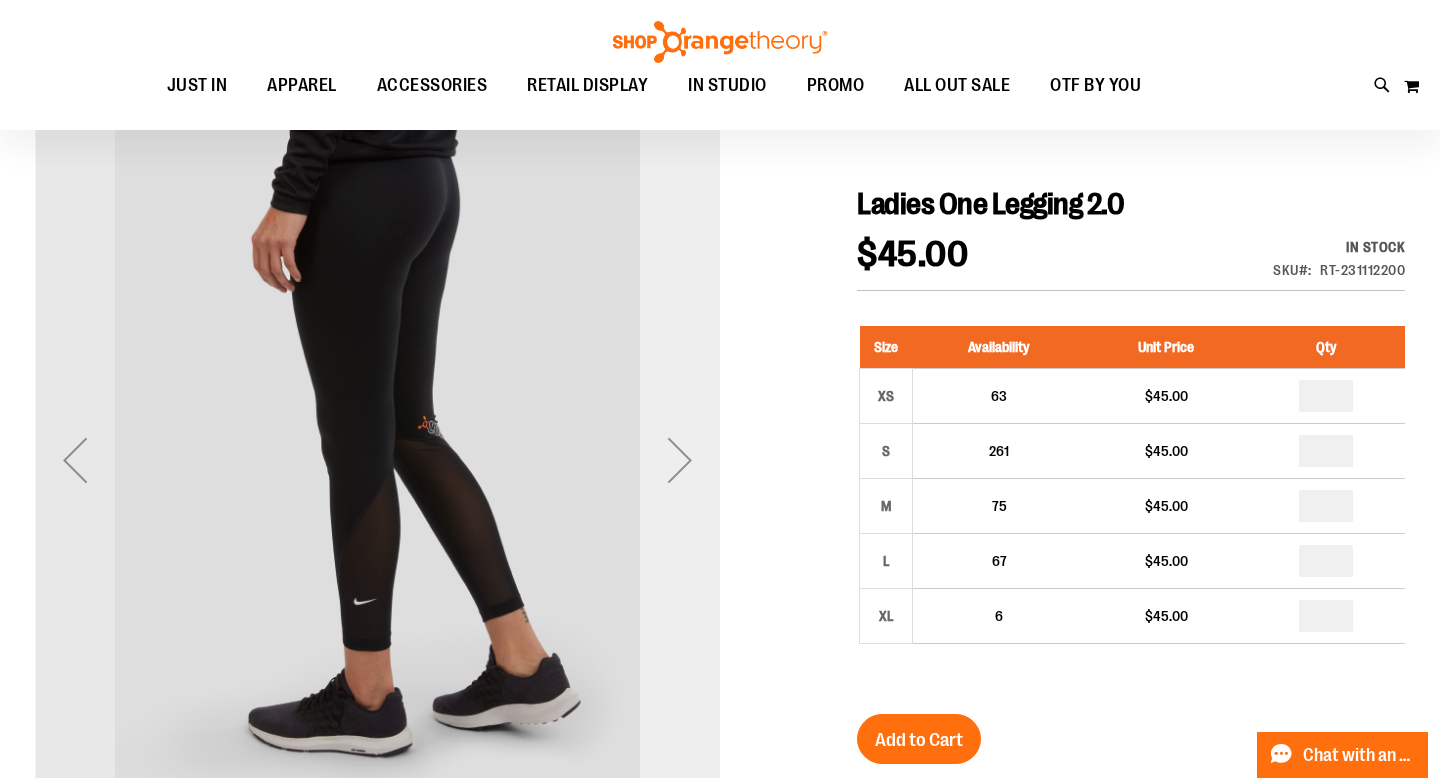 click at bounding box center [680, 460] 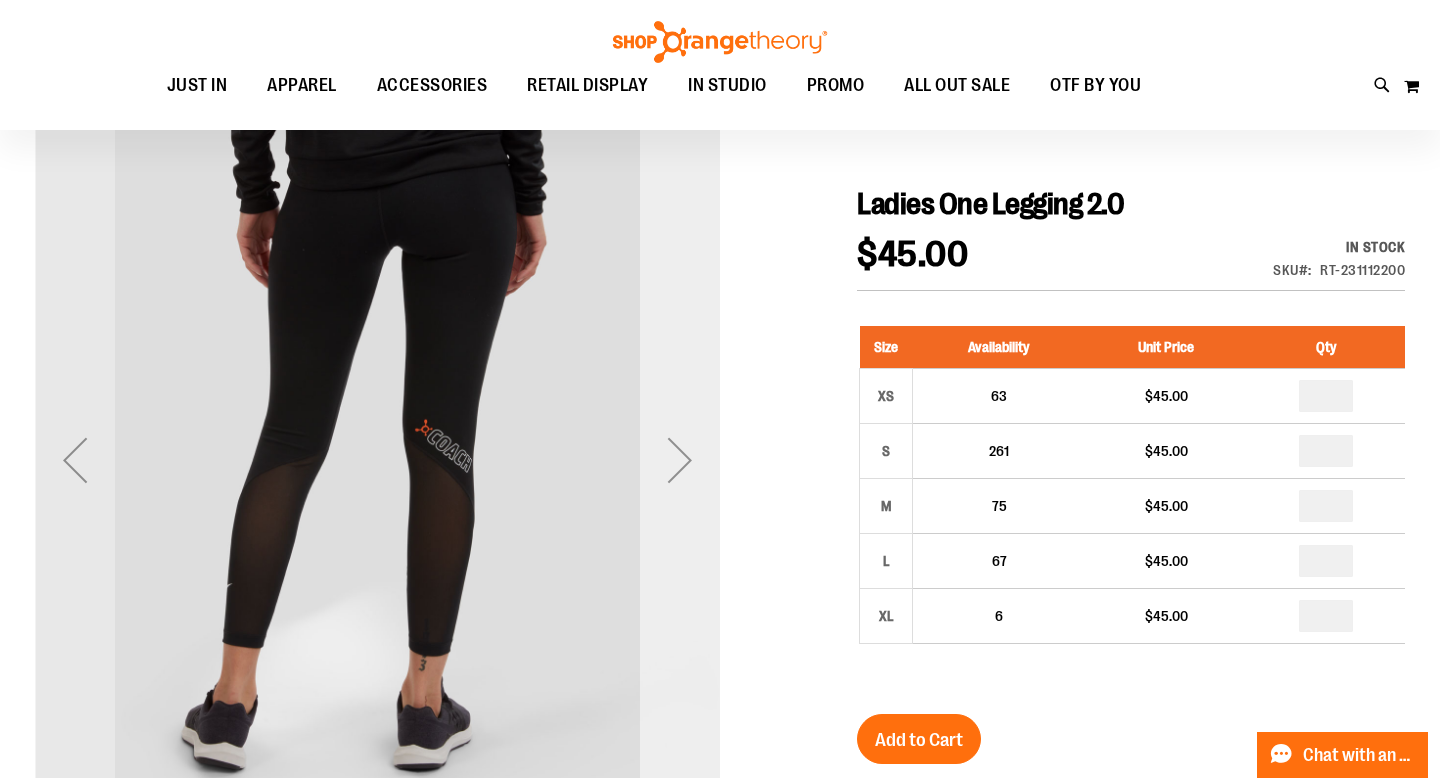 click at bounding box center [680, 460] 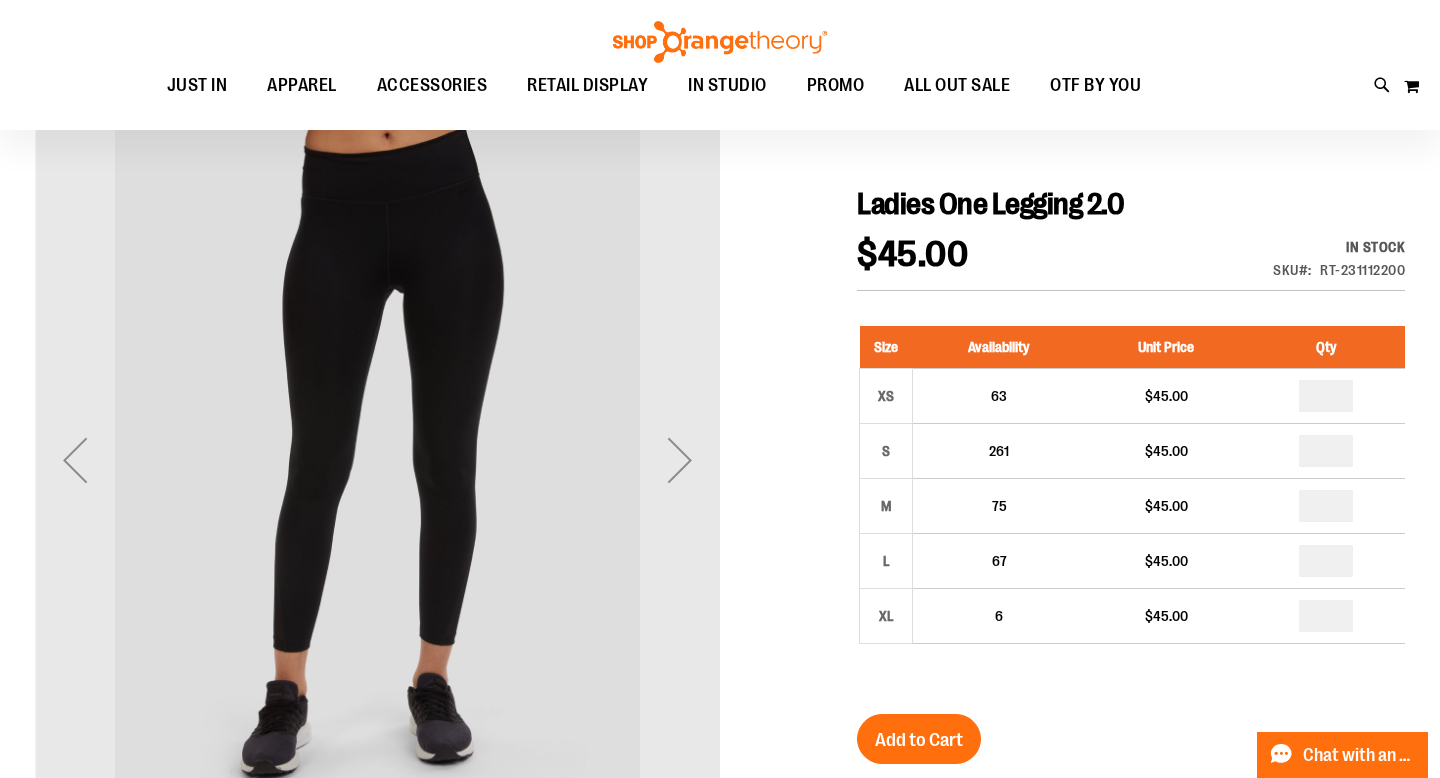 drag, startPoint x: 323, startPoint y: 295, endPoint x: 343, endPoint y: 375, distance: 82.46211 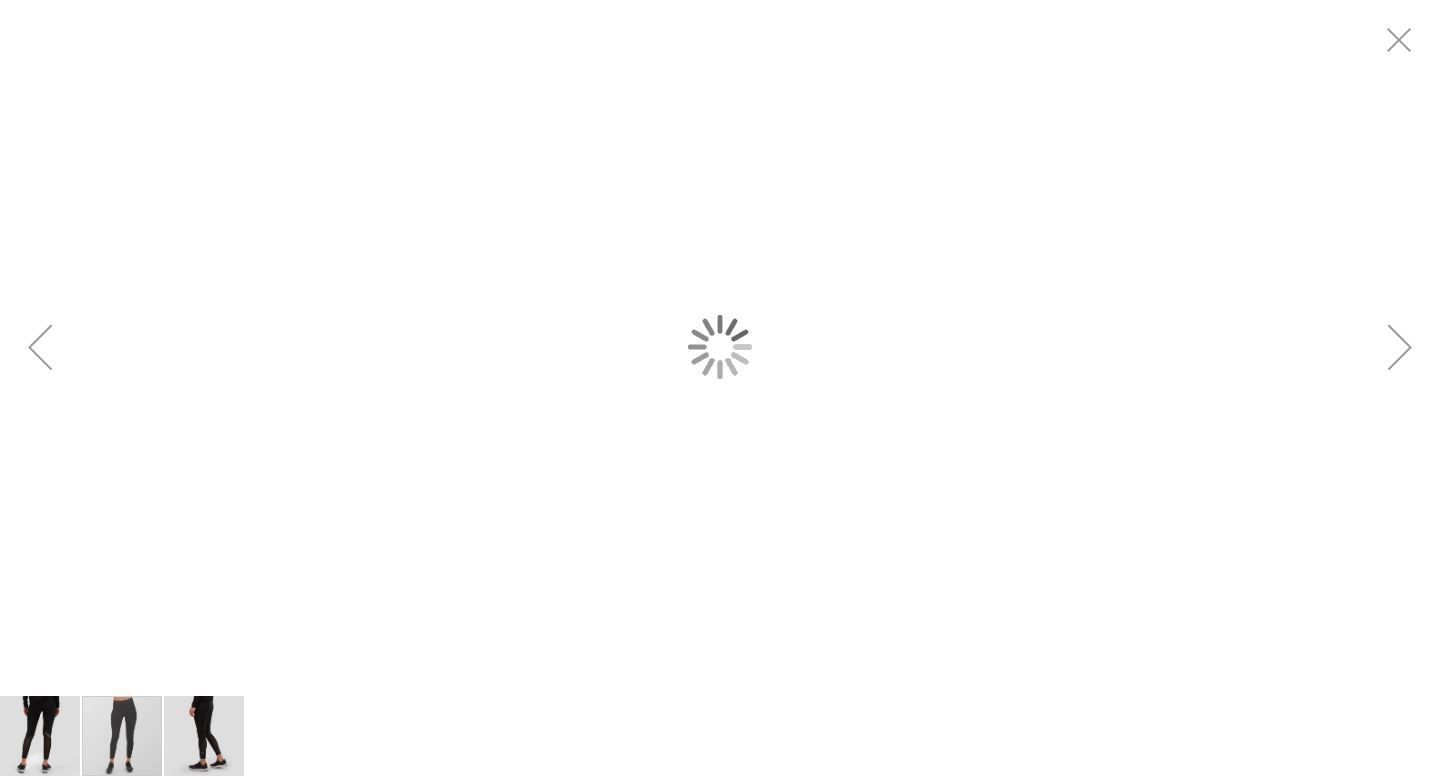 scroll, scrollTop: 0, scrollLeft: 0, axis: both 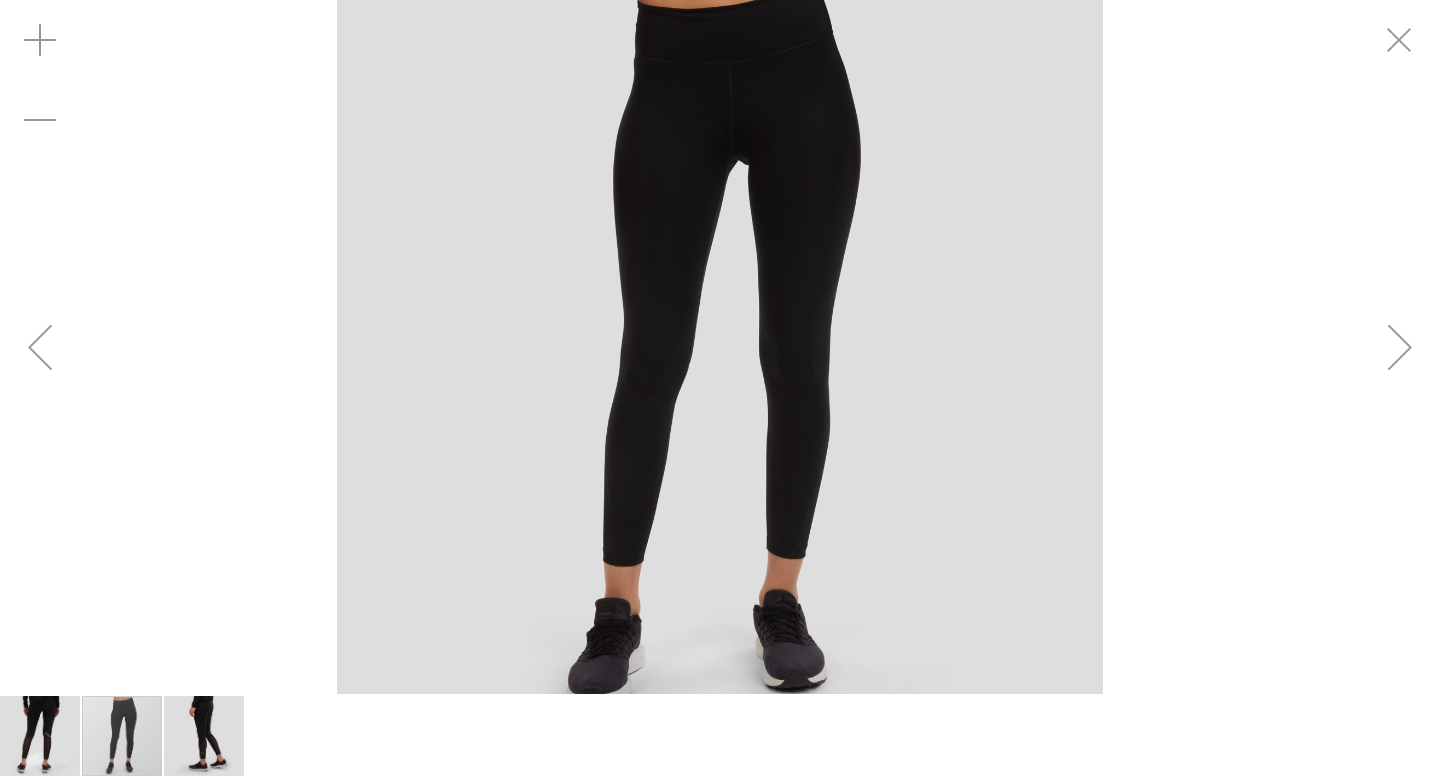 click at bounding box center (1400, 347) 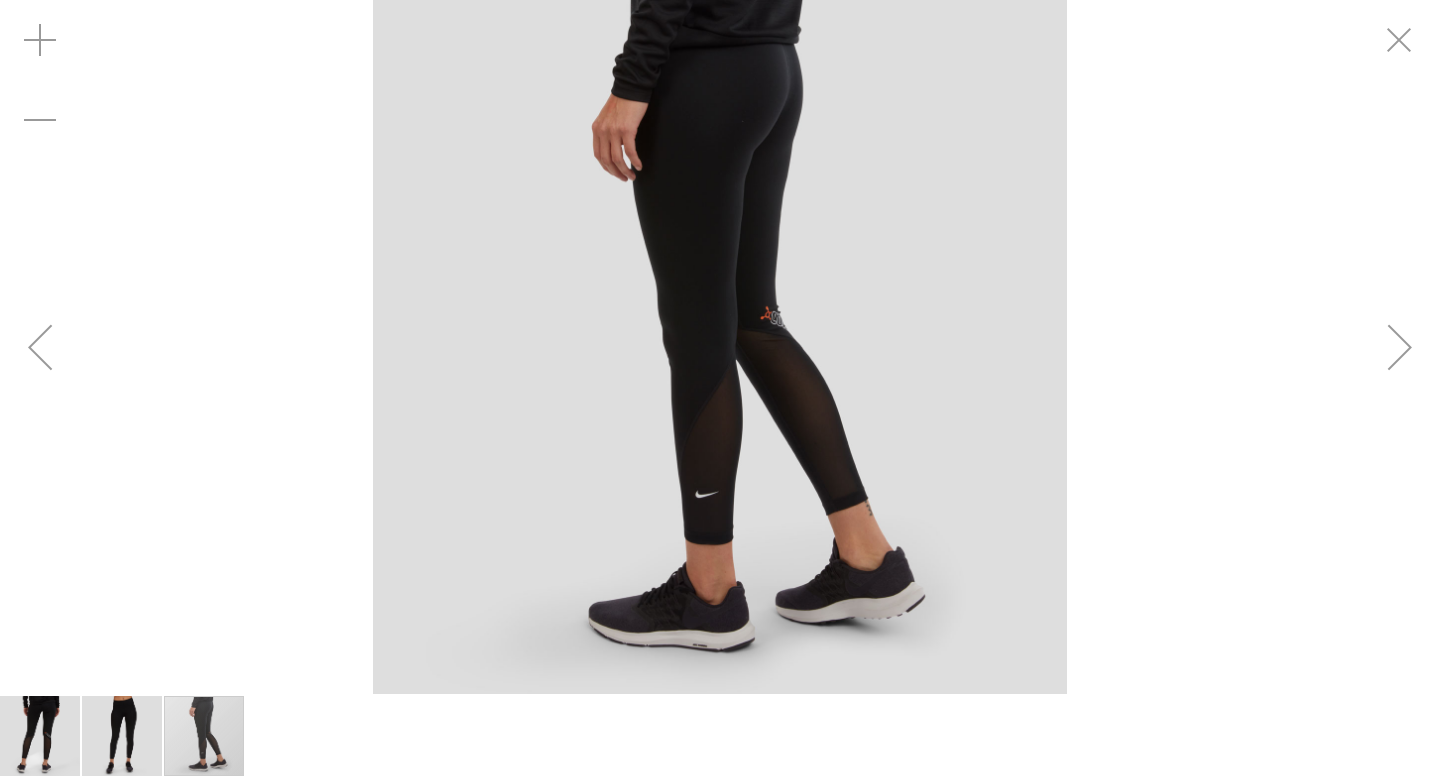 click at bounding box center (1400, 347) 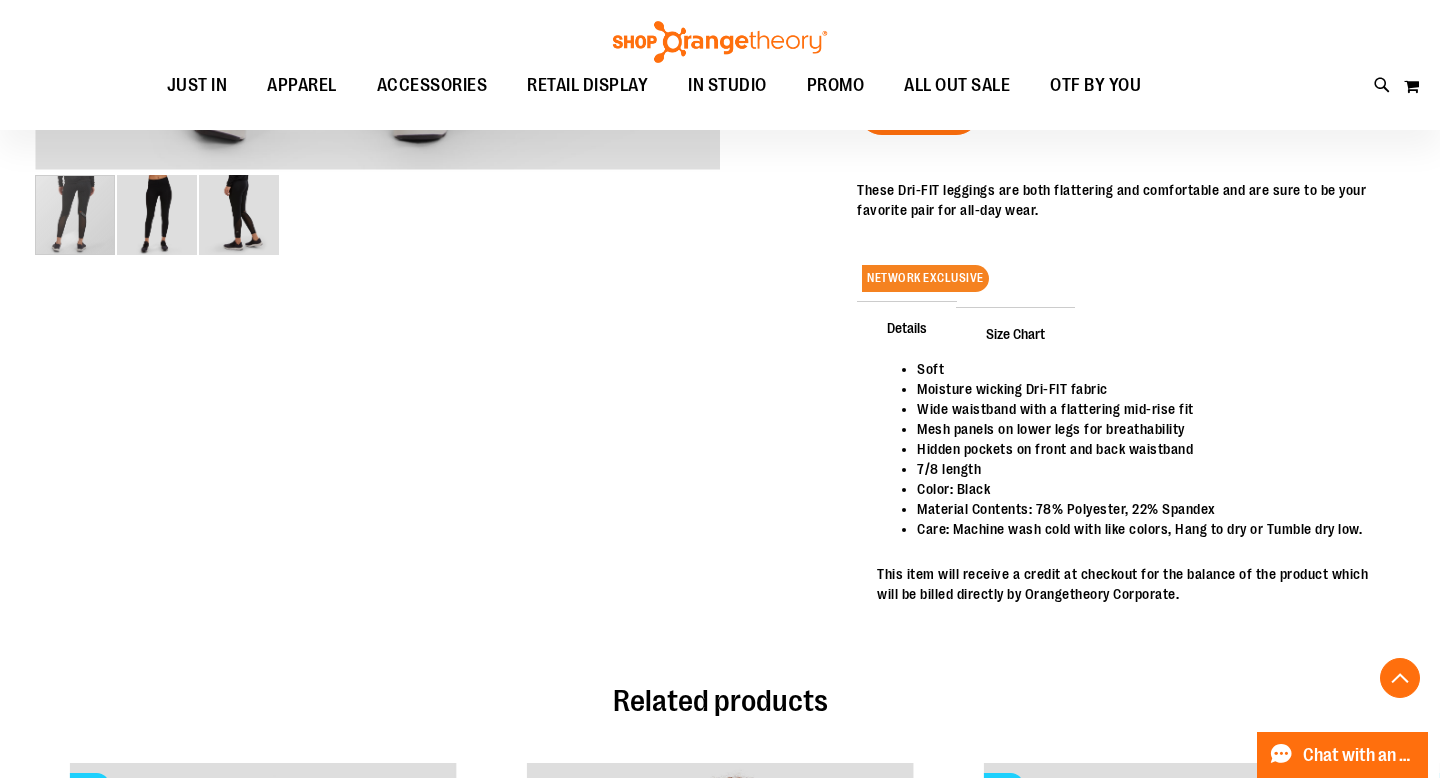 scroll, scrollTop: 831, scrollLeft: 0, axis: vertical 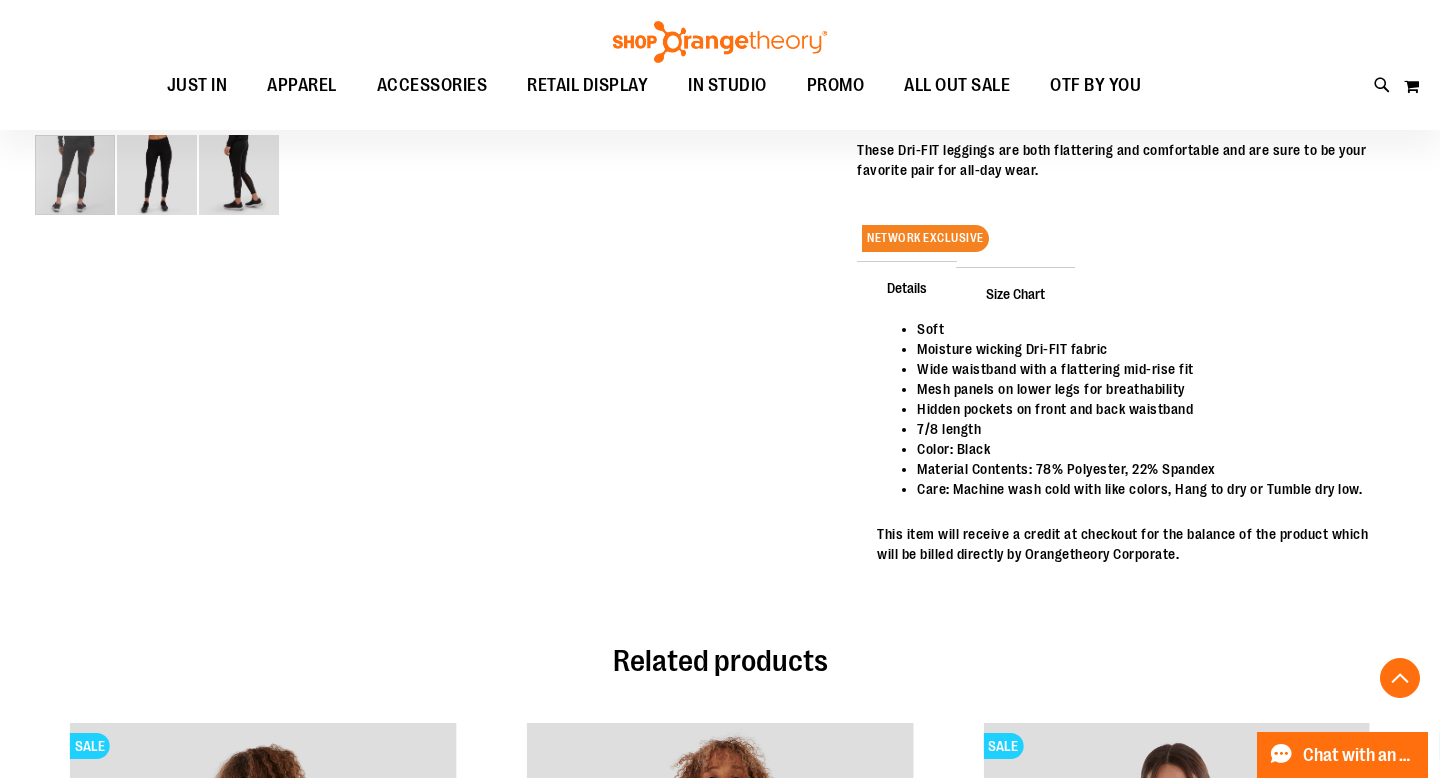 click on "Size Chart" at bounding box center [1015, 293] 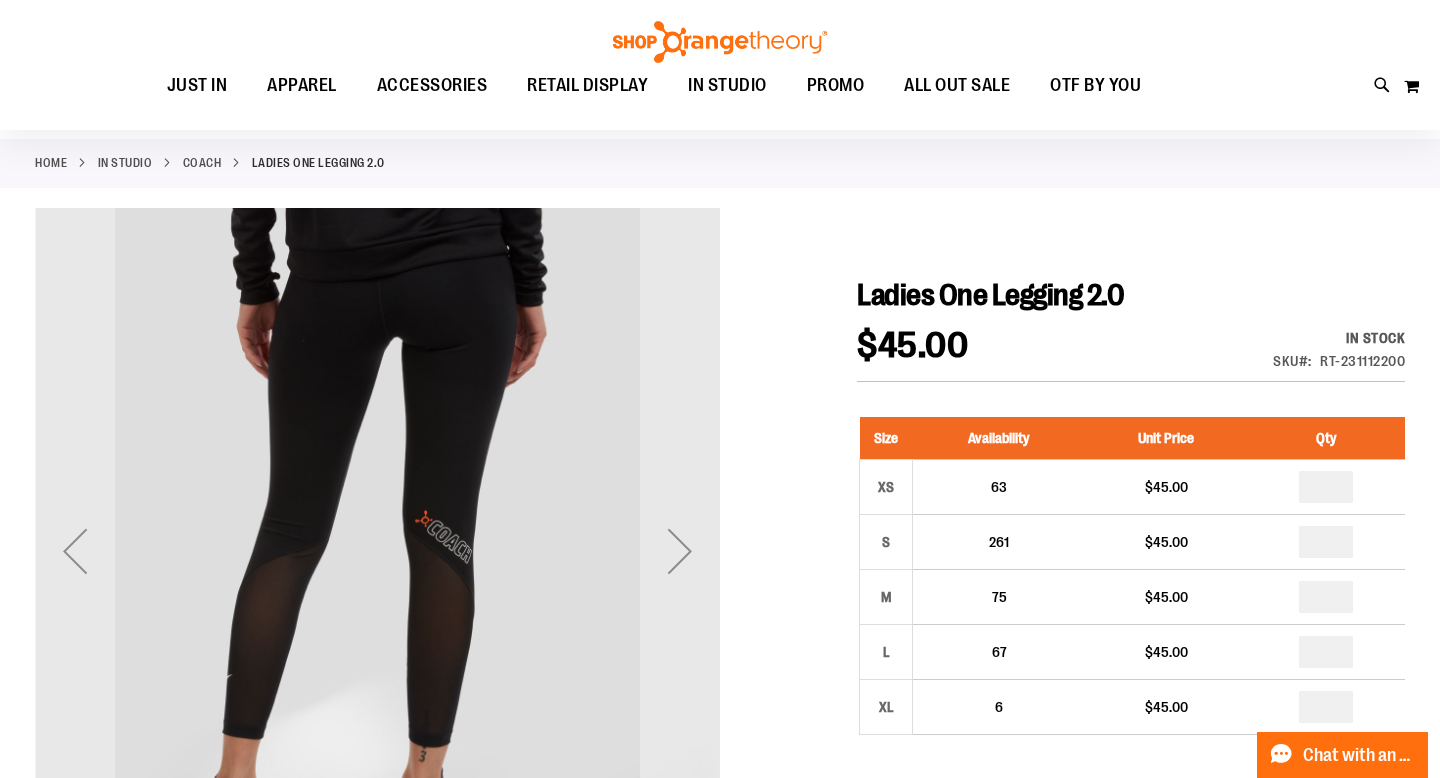 scroll, scrollTop: 81, scrollLeft: 0, axis: vertical 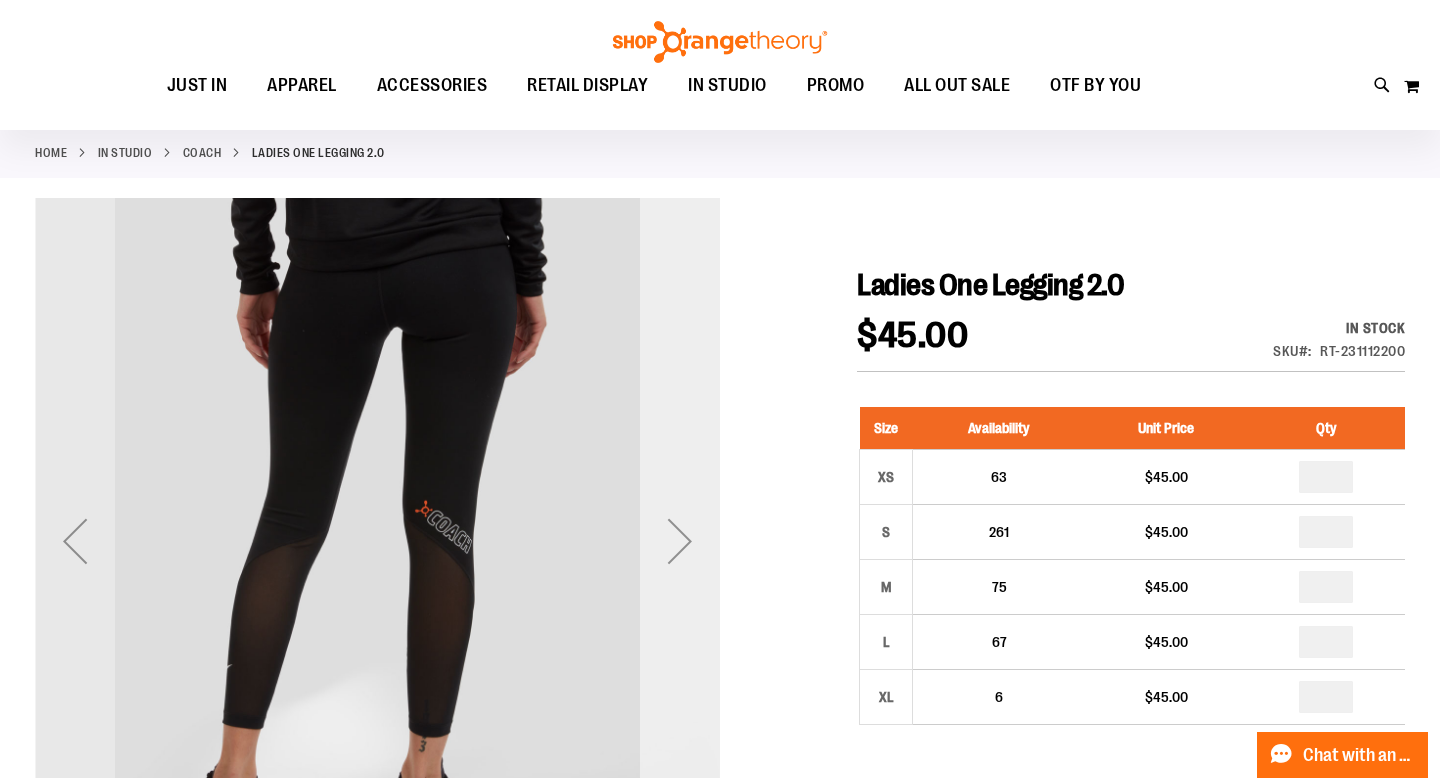 click at bounding box center [680, 541] 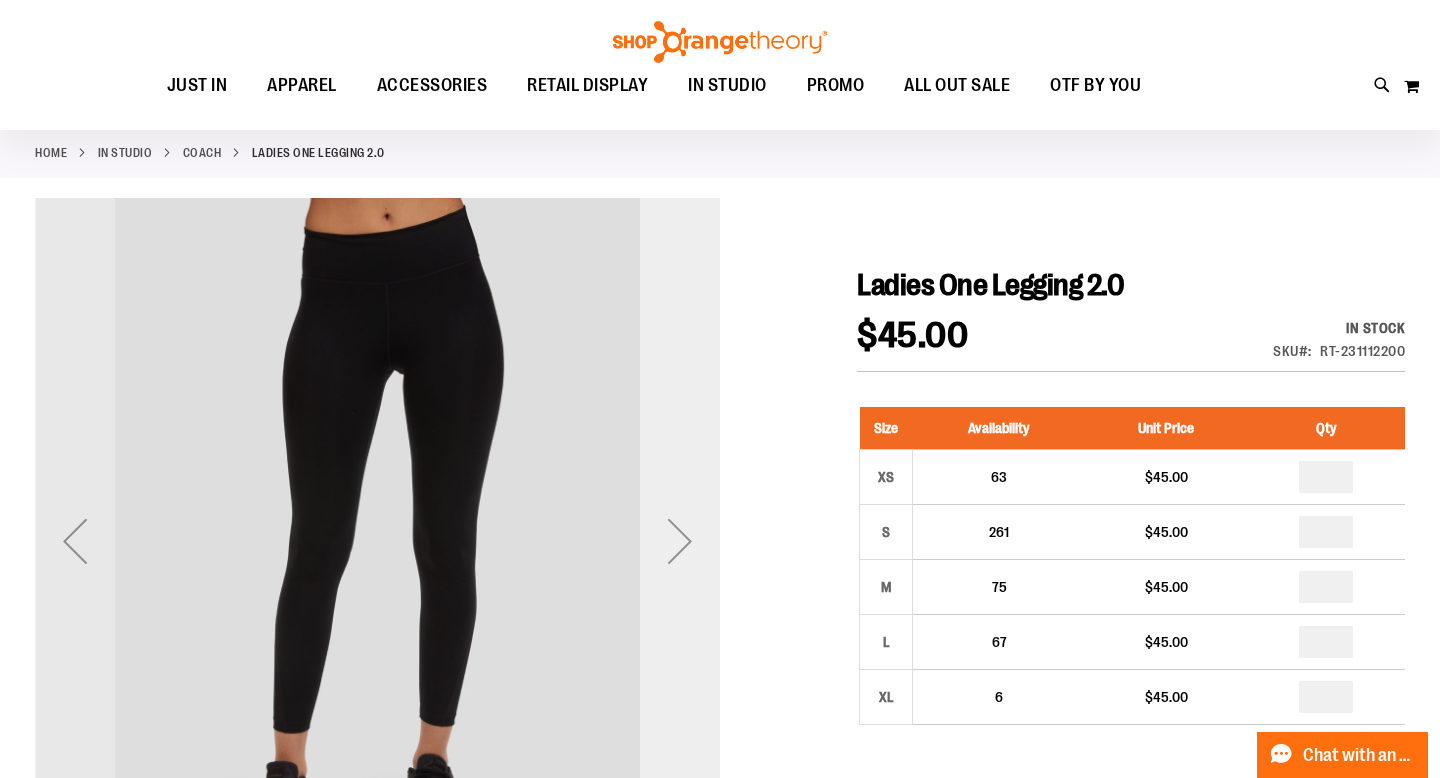 click at bounding box center (680, 541) 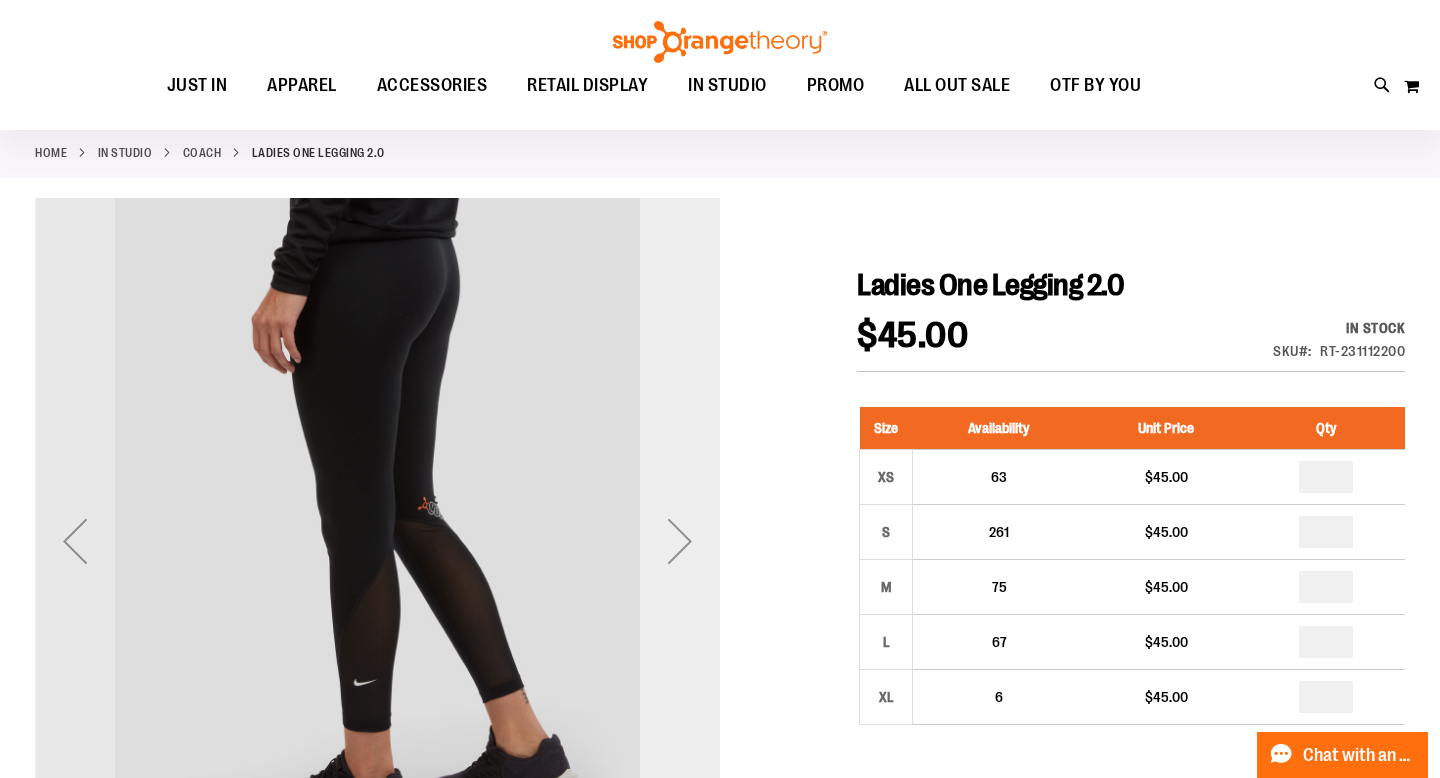 click at bounding box center [680, 541] 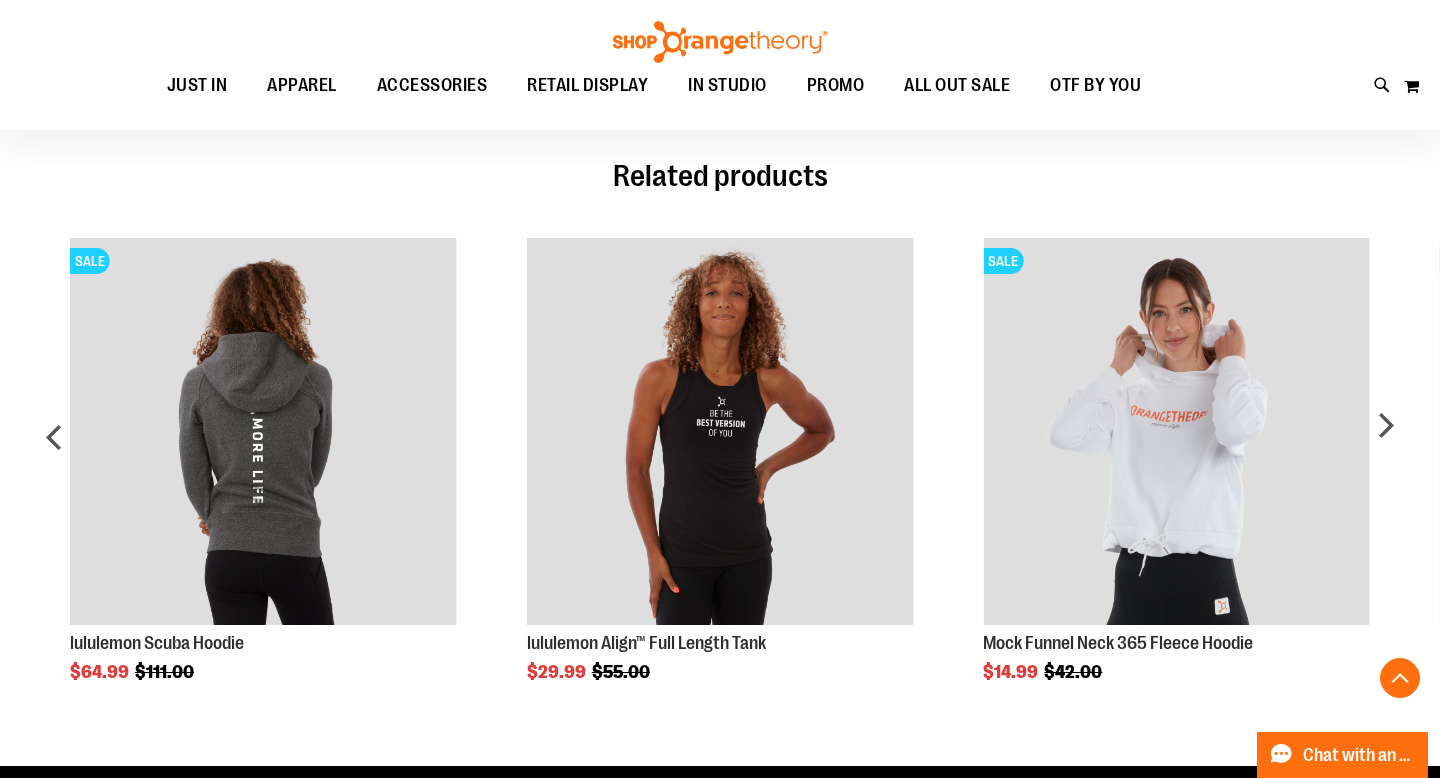 scroll, scrollTop: 1683, scrollLeft: 0, axis: vertical 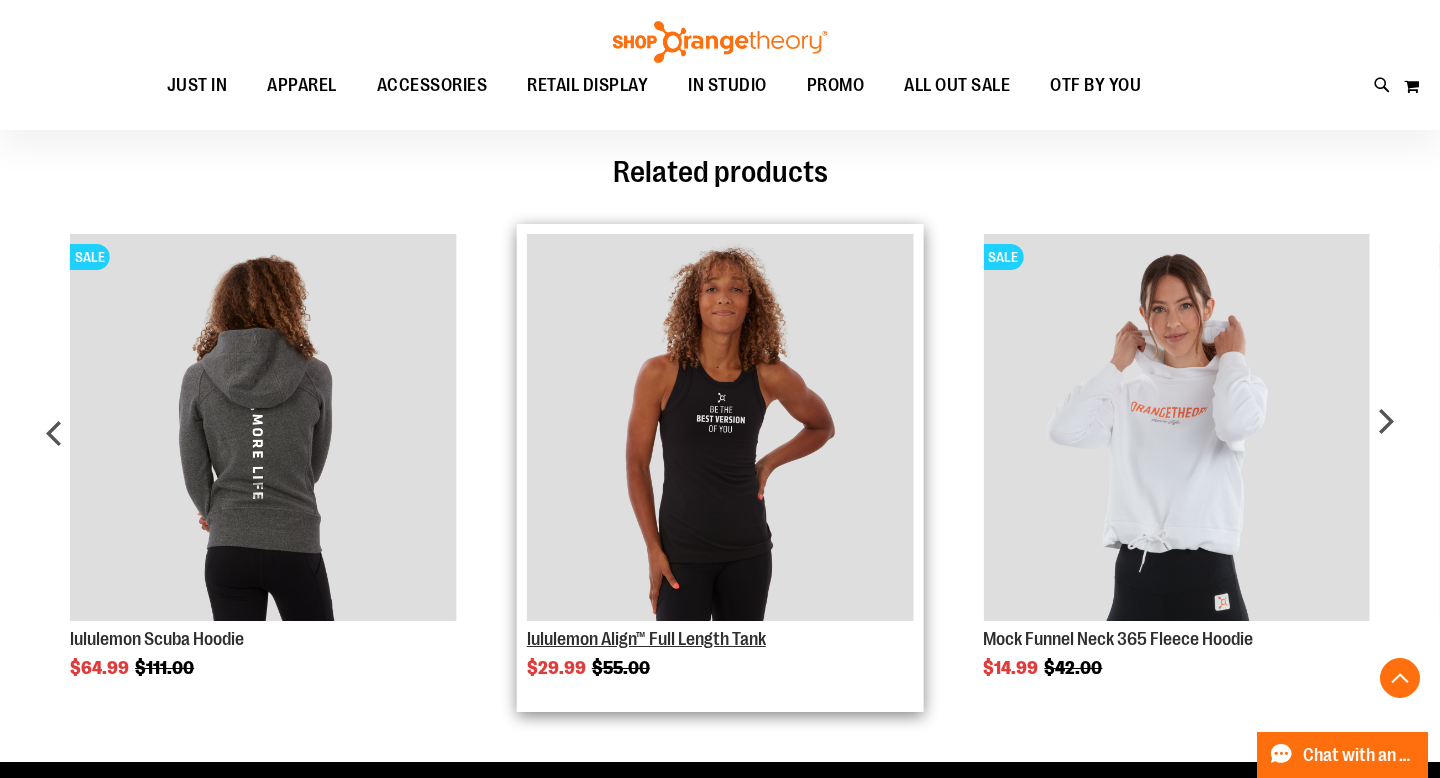 click on "lululemon Align™ Full Length Tank" at bounding box center [646, 639] 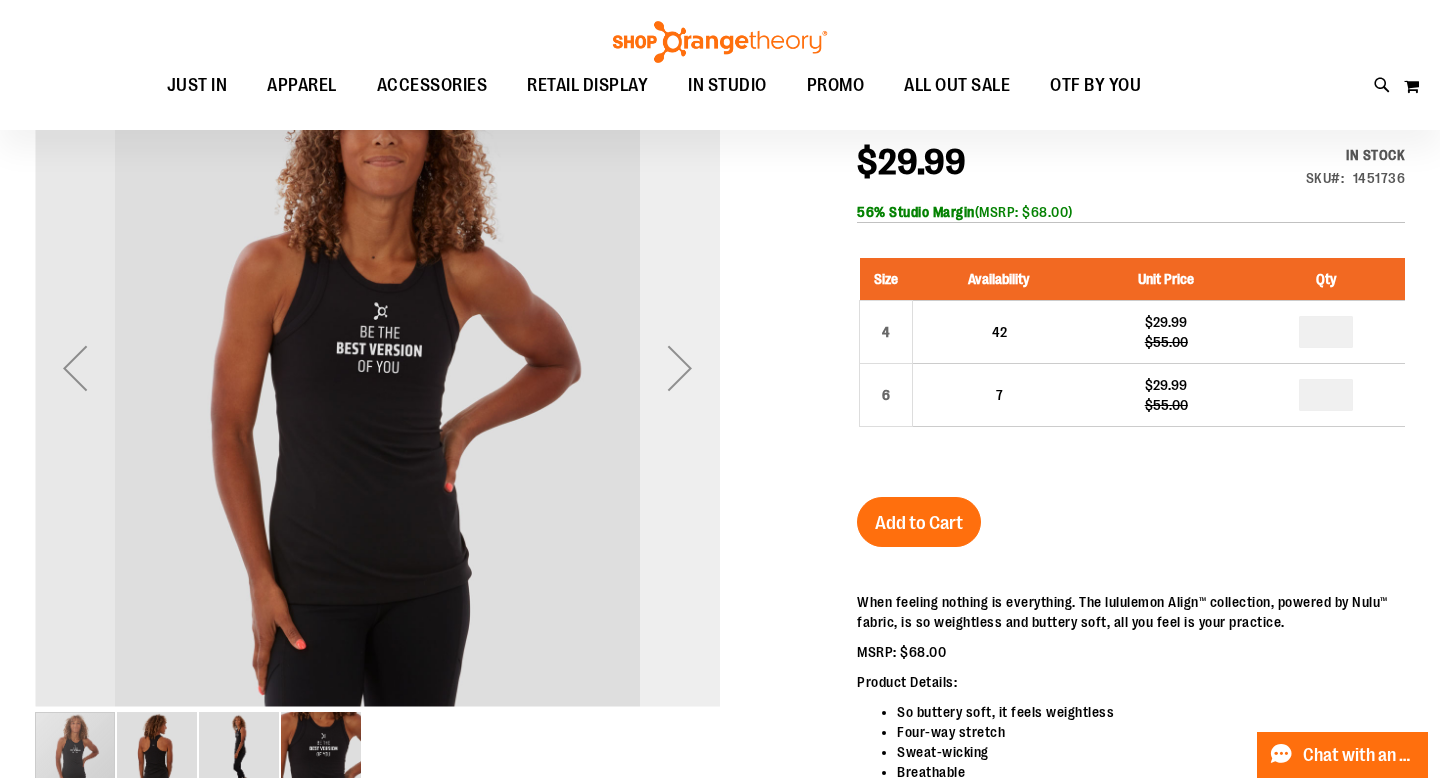scroll, scrollTop: 256, scrollLeft: 0, axis: vertical 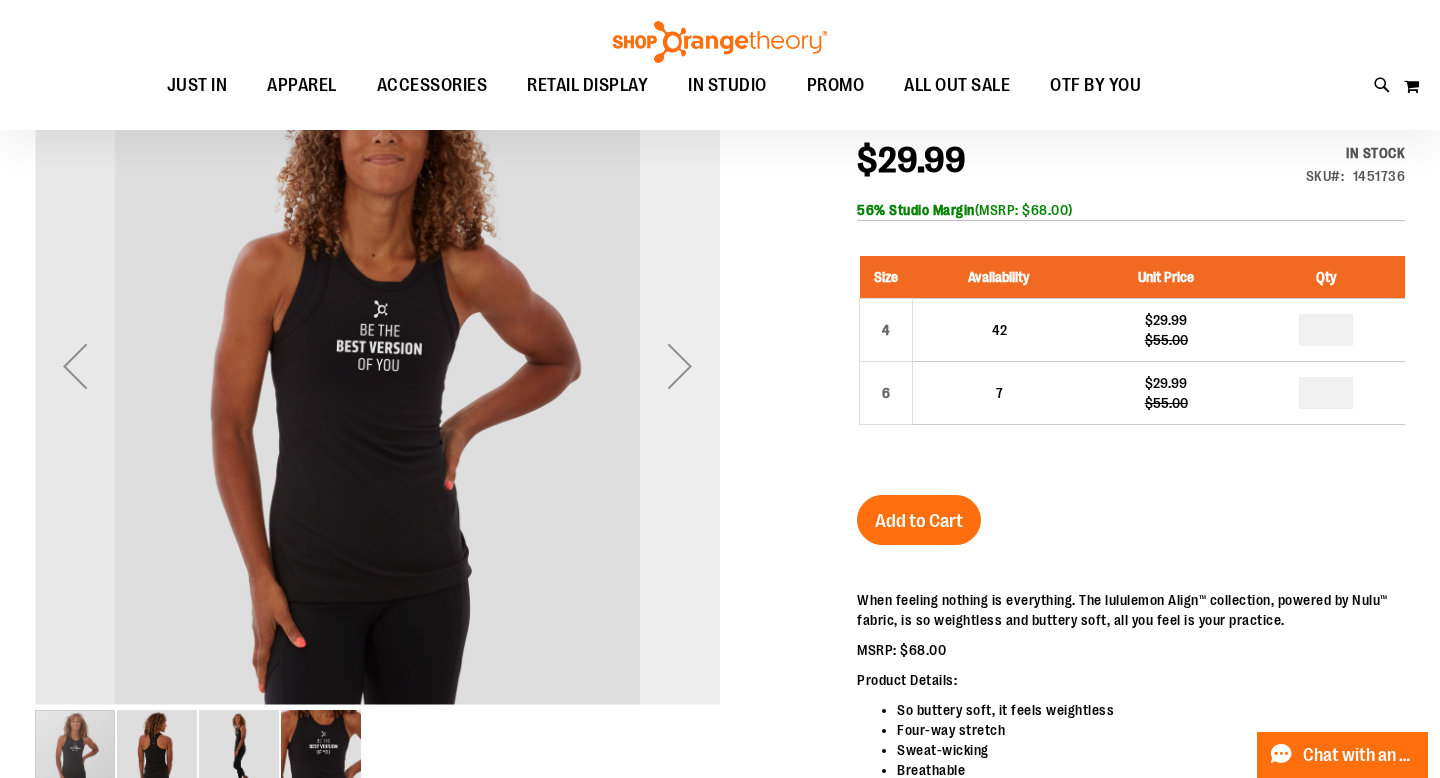 type on "**********" 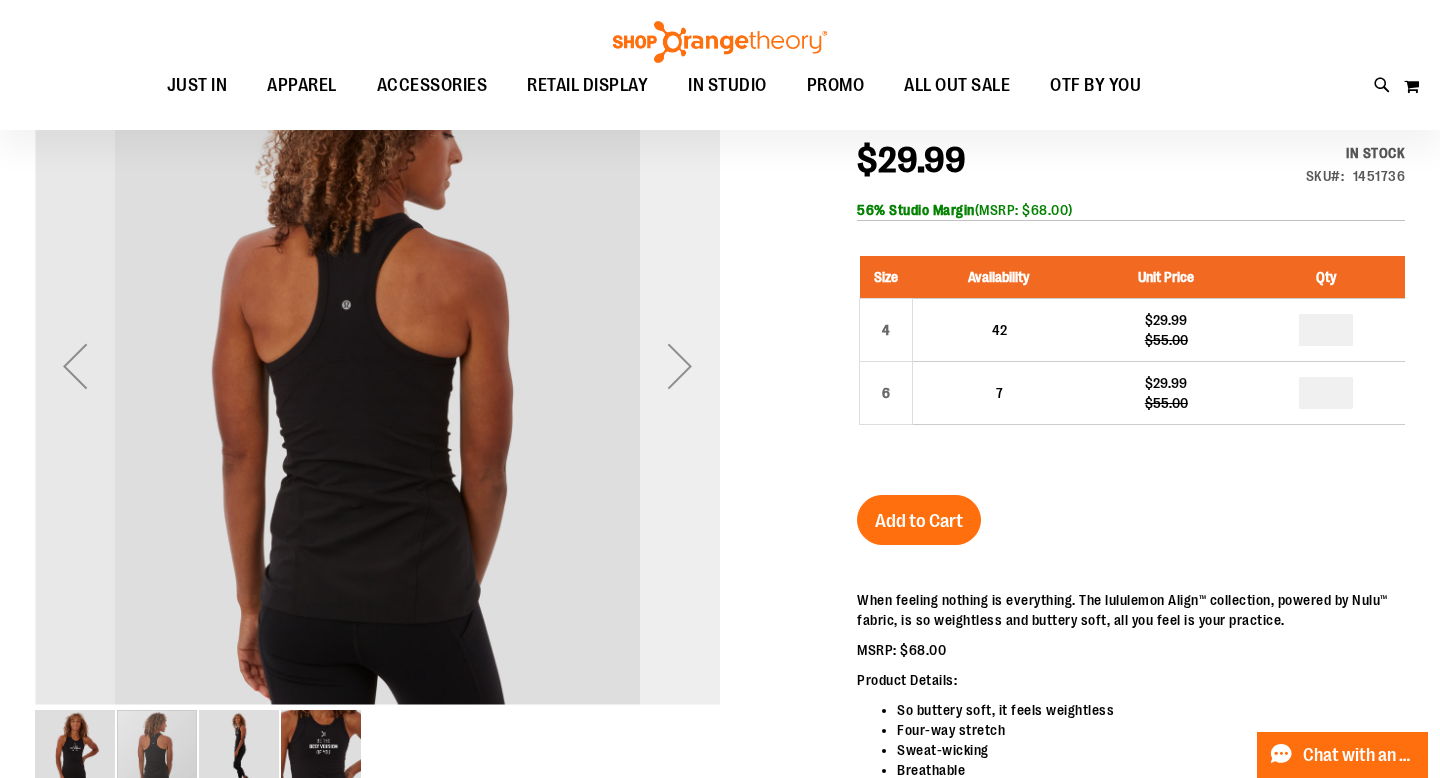 click at bounding box center (680, 366) 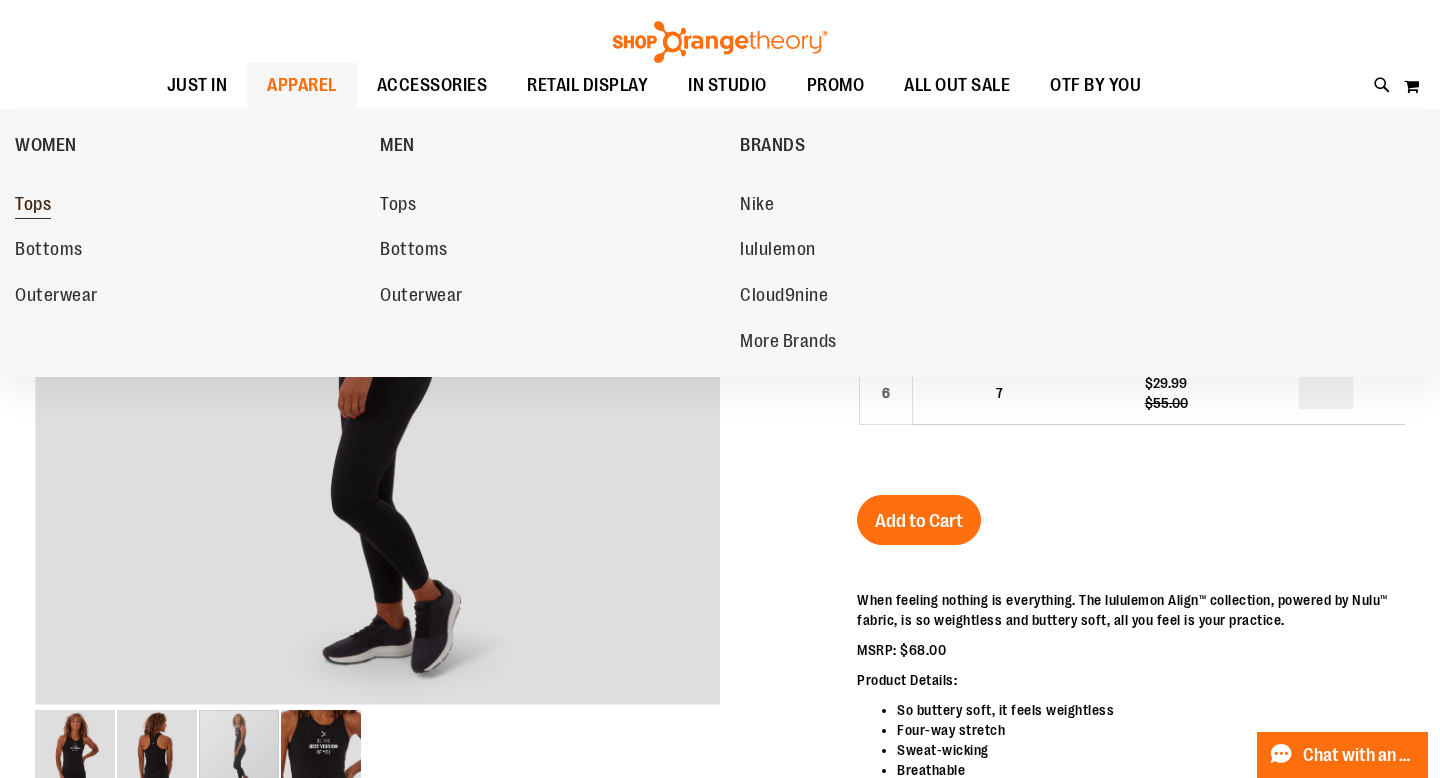 click on "Tops" at bounding box center [33, 206] 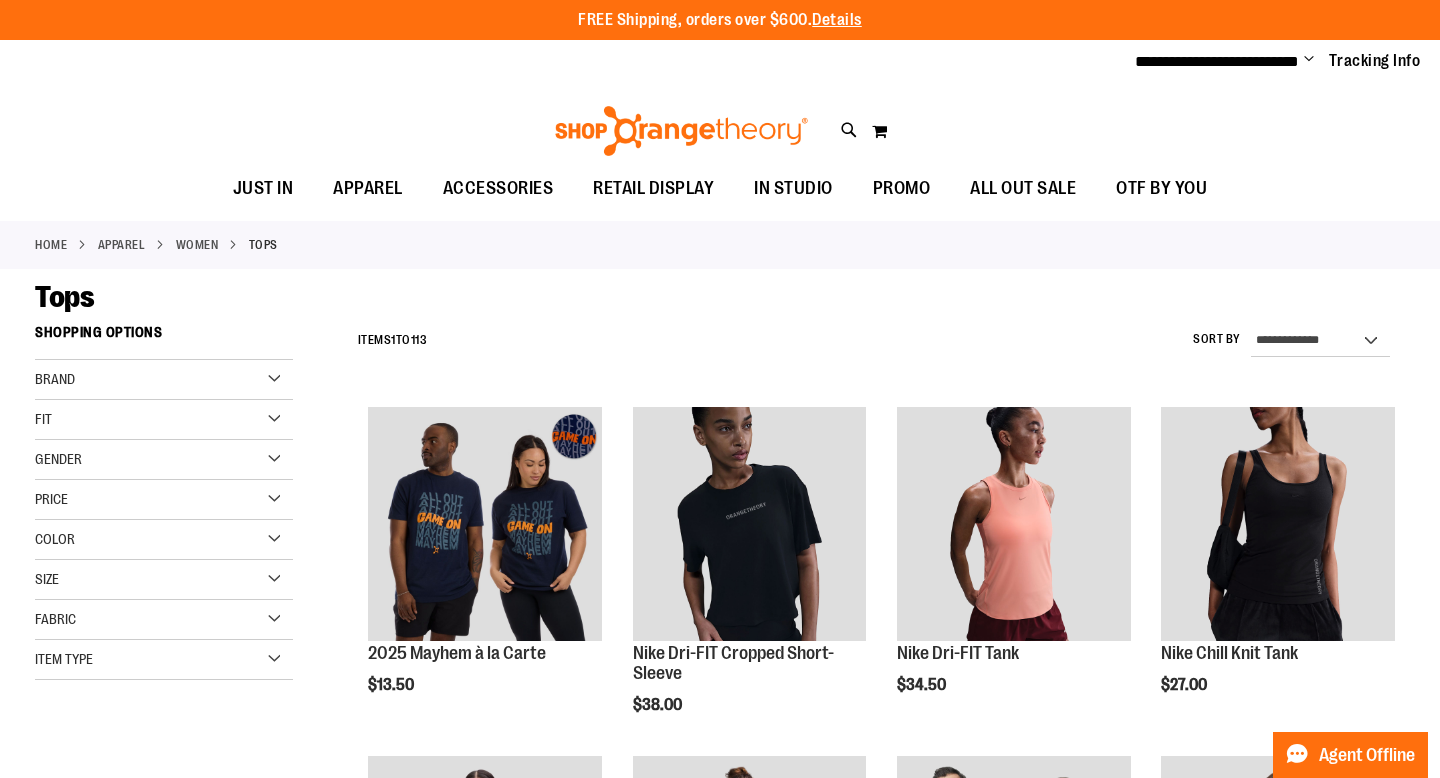 scroll, scrollTop: 0, scrollLeft: 0, axis: both 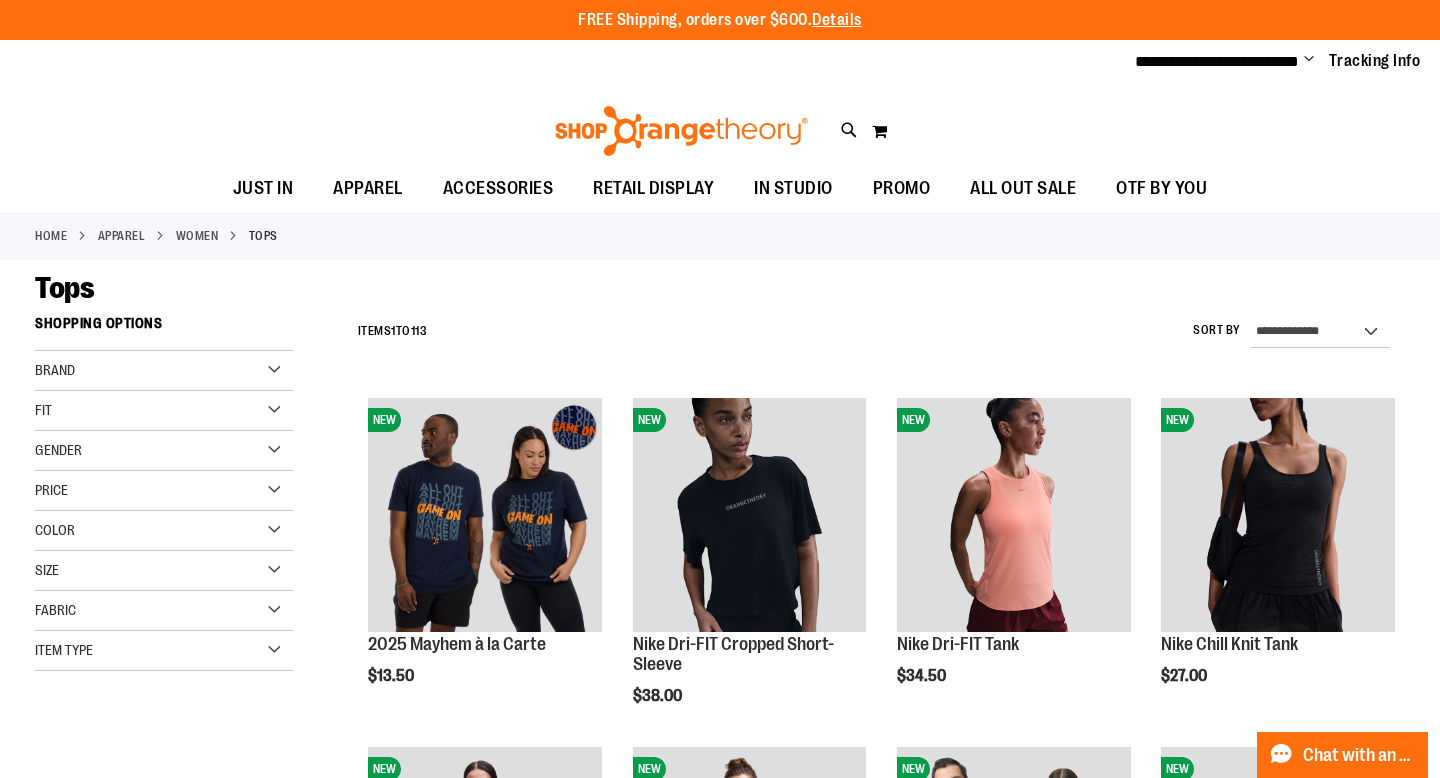 type on "**********" 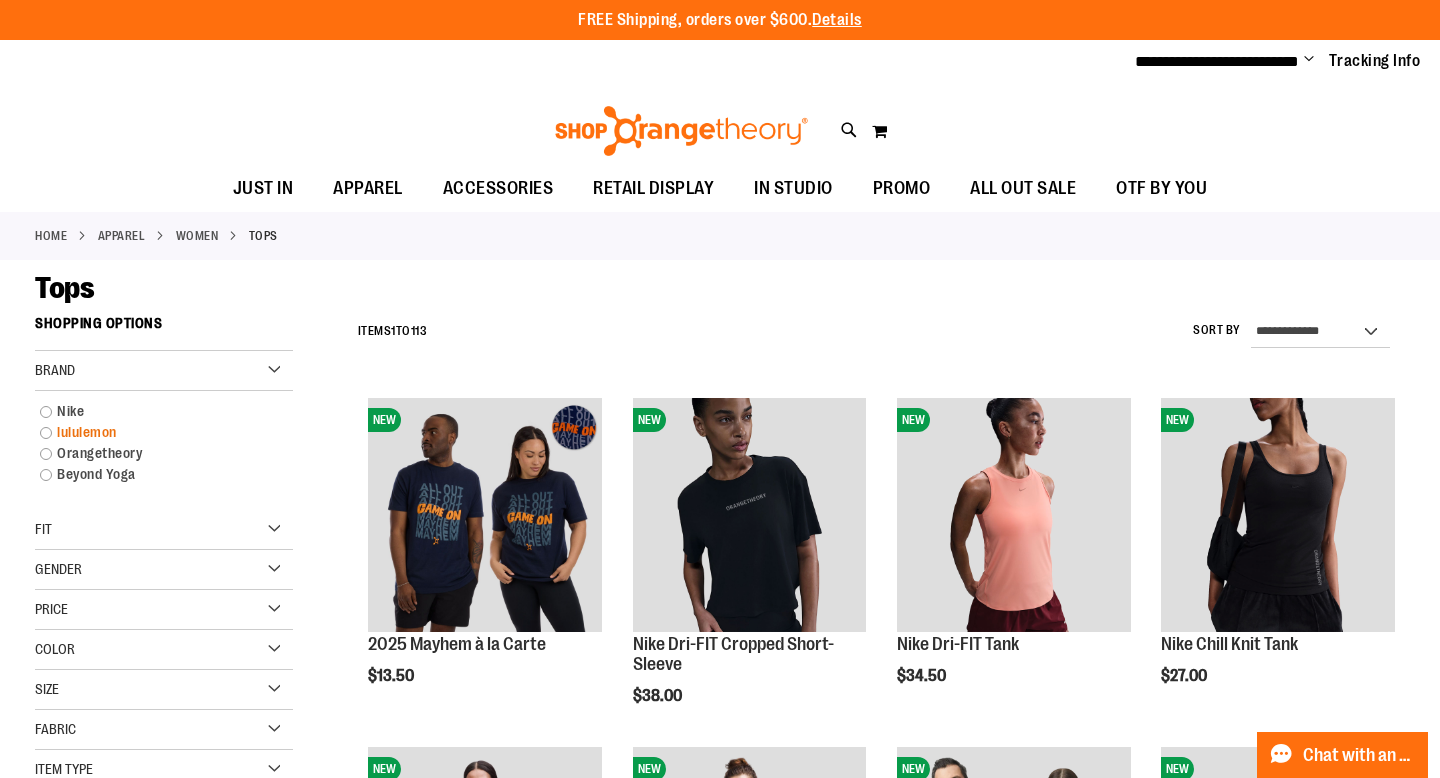 click on "lululemon" at bounding box center (154, 432) 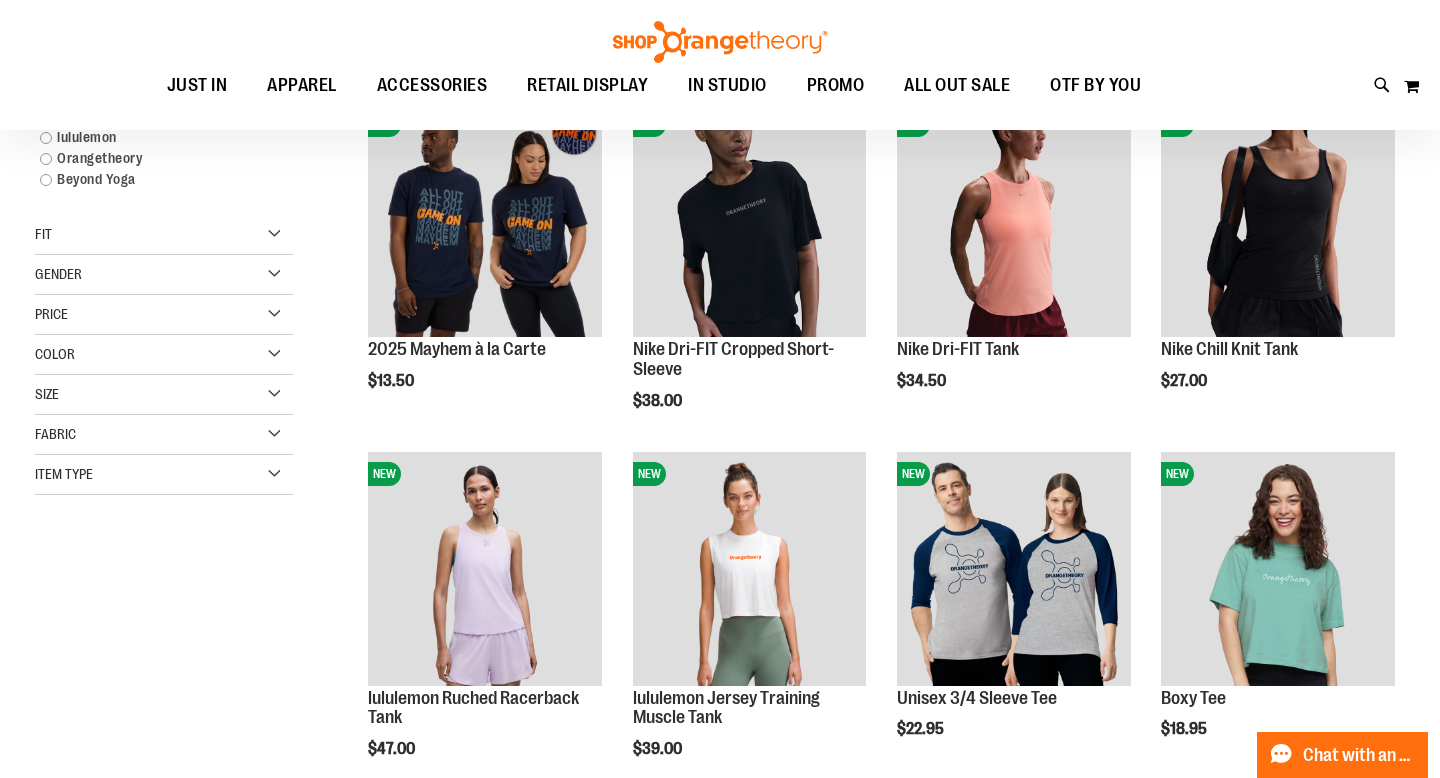 scroll, scrollTop: 305, scrollLeft: 0, axis: vertical 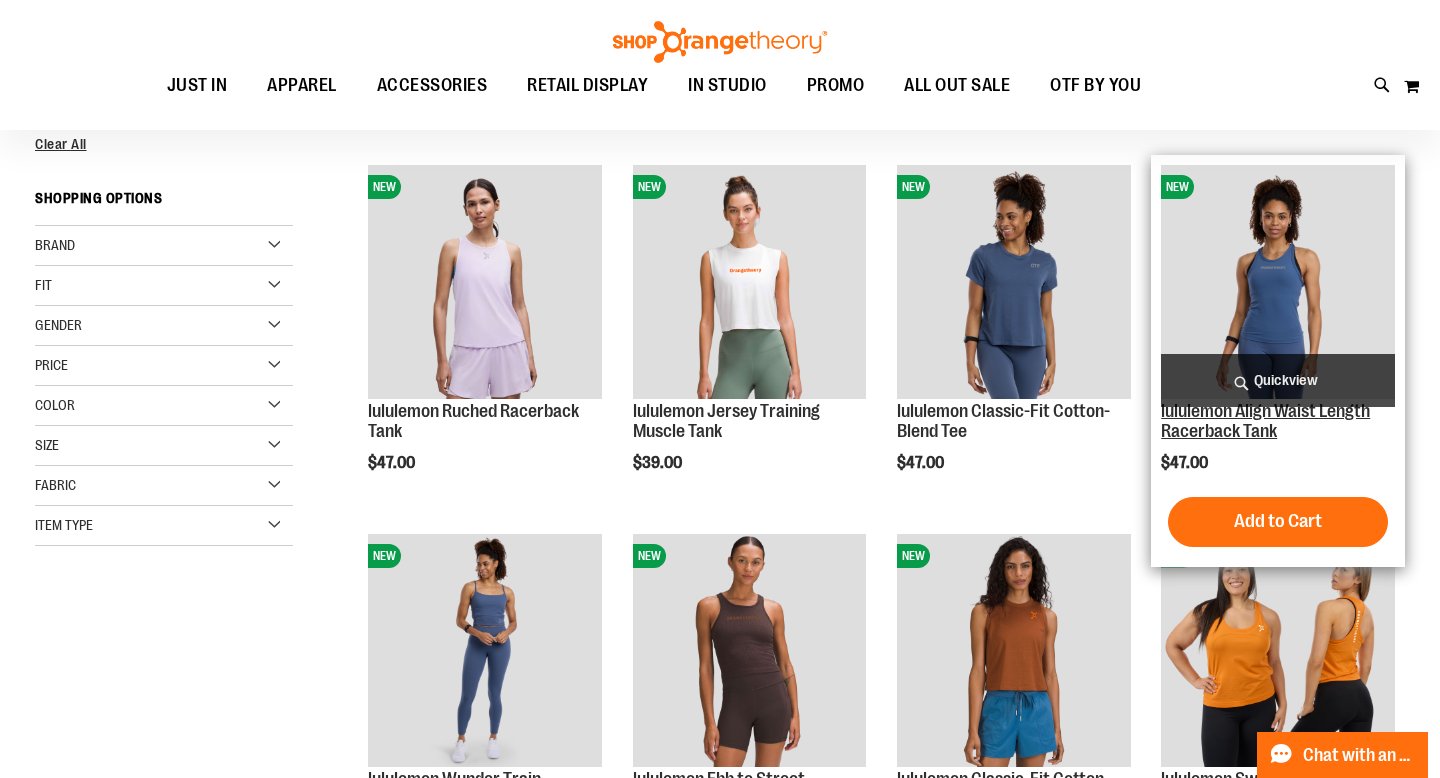 click on "lululemon Align Waist Length Racerback Tank" at bounding box center (1265, 421) 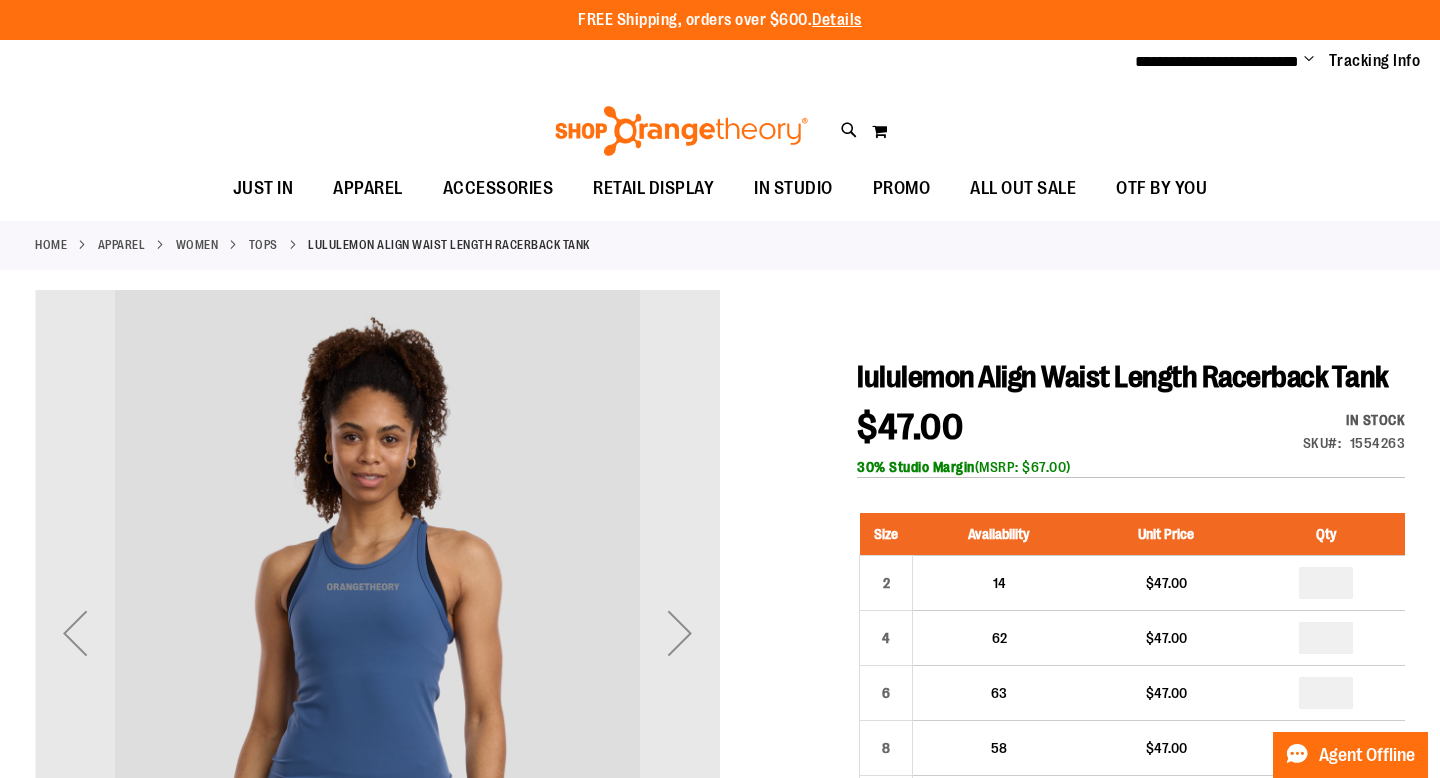 scroll, scrollTop: 0, scrollLeft: 0, axis: both 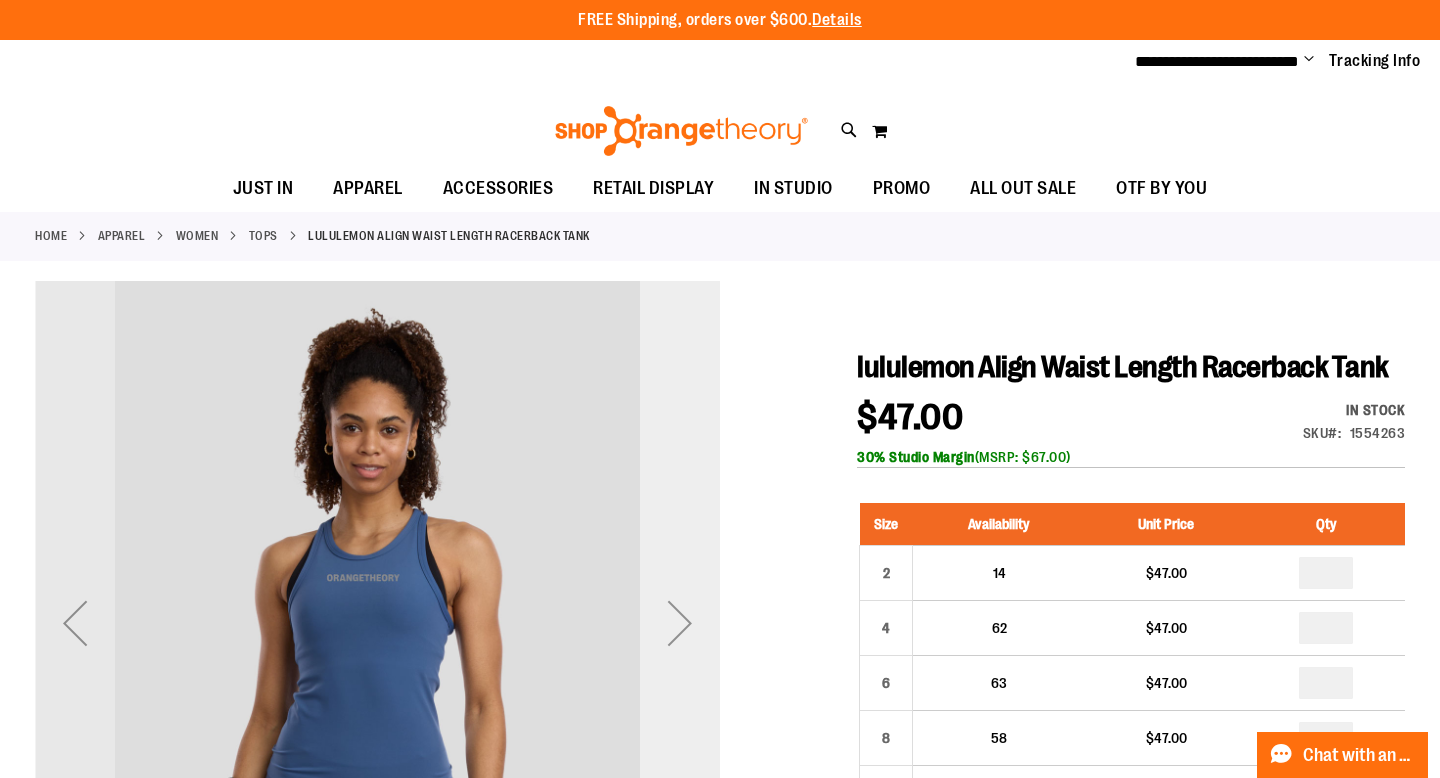 type on "**********" 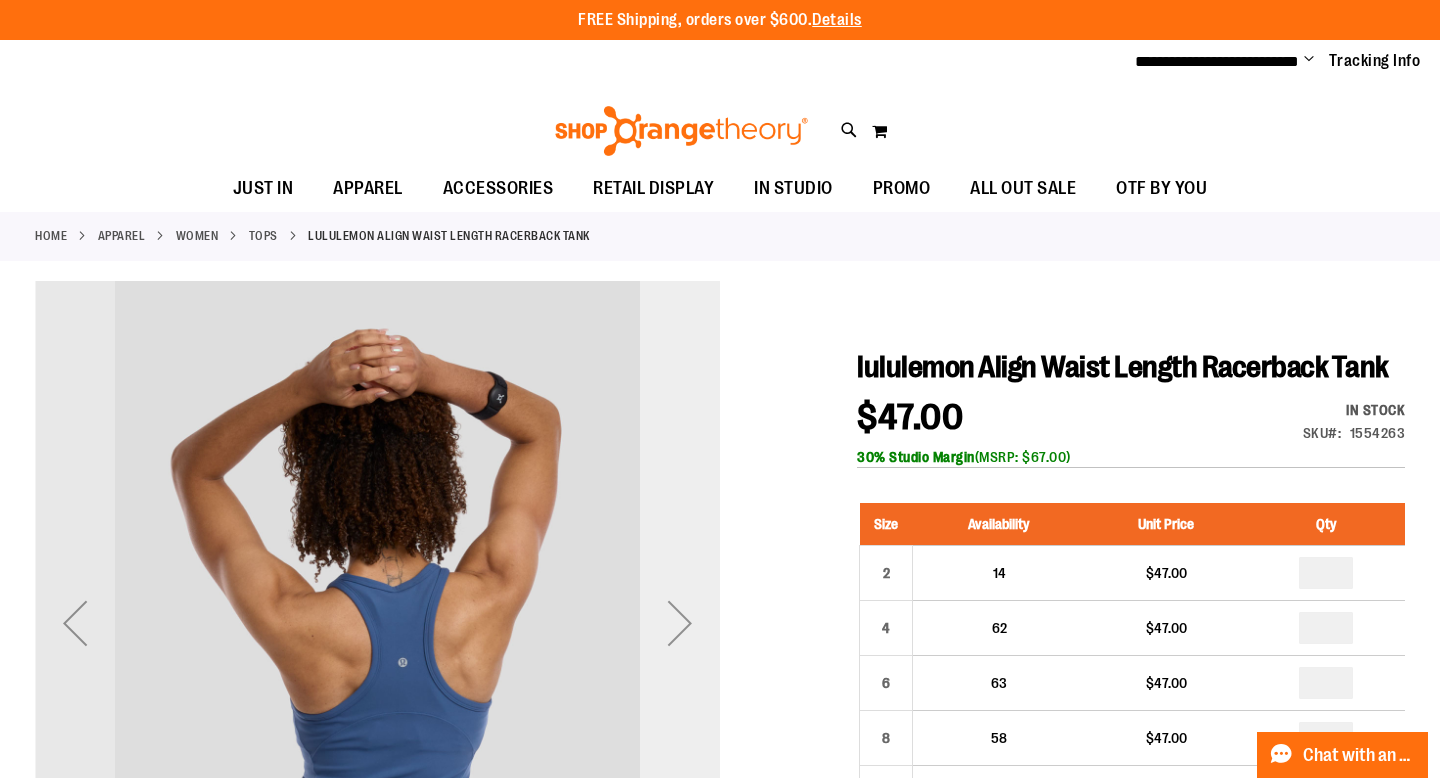 click at bounding box center (680, 623) 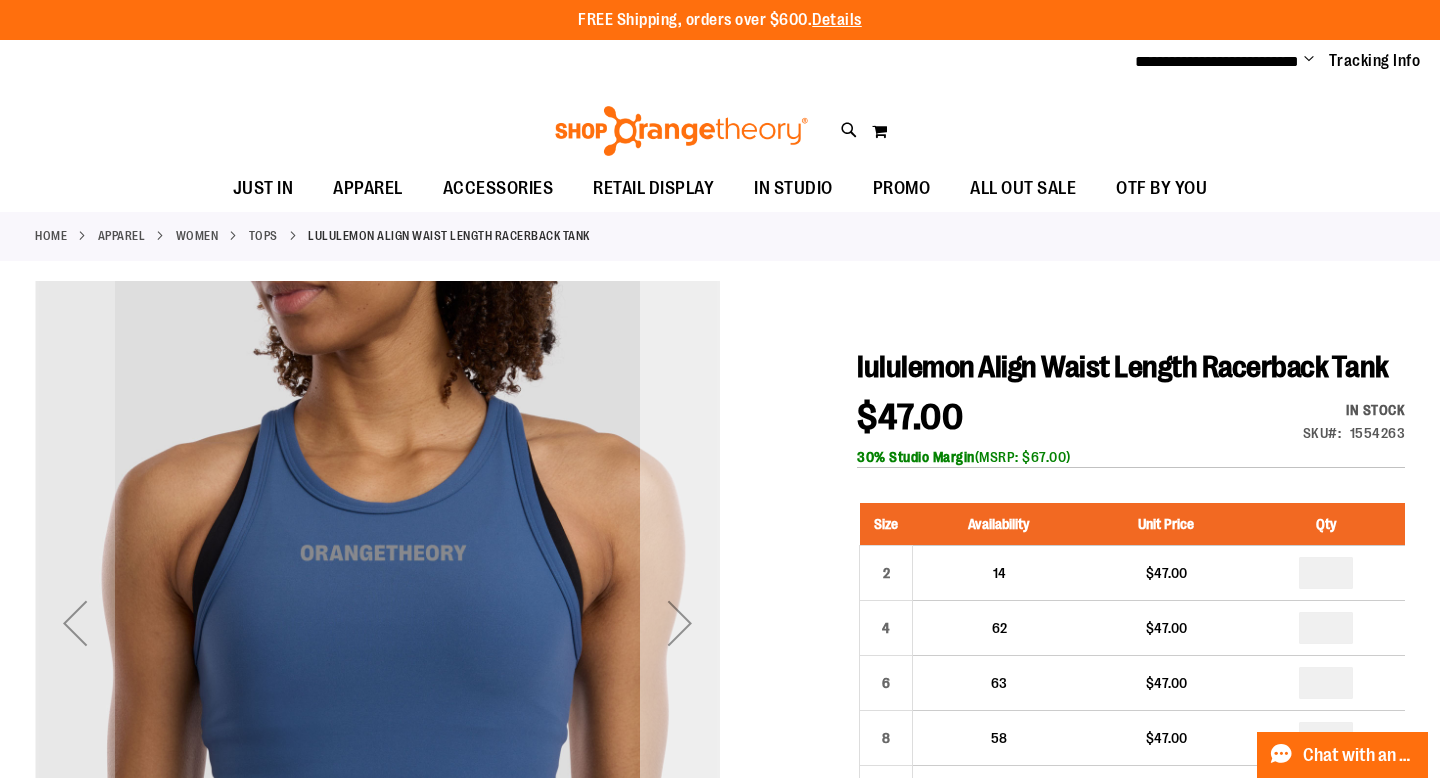 click at bounding box center (680, 623) 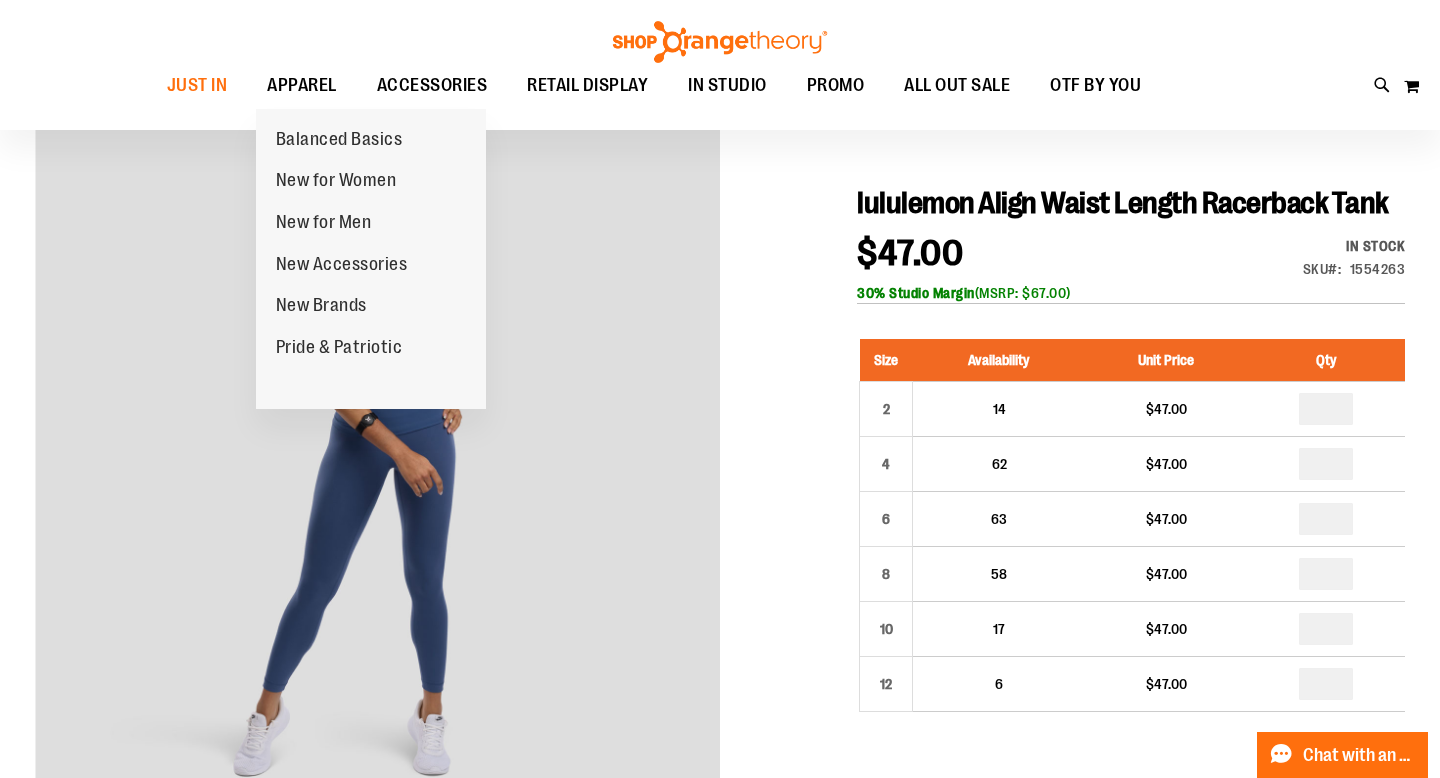 scroll, scrollTop: 173, scrollLeft: 0, axis: vertical 